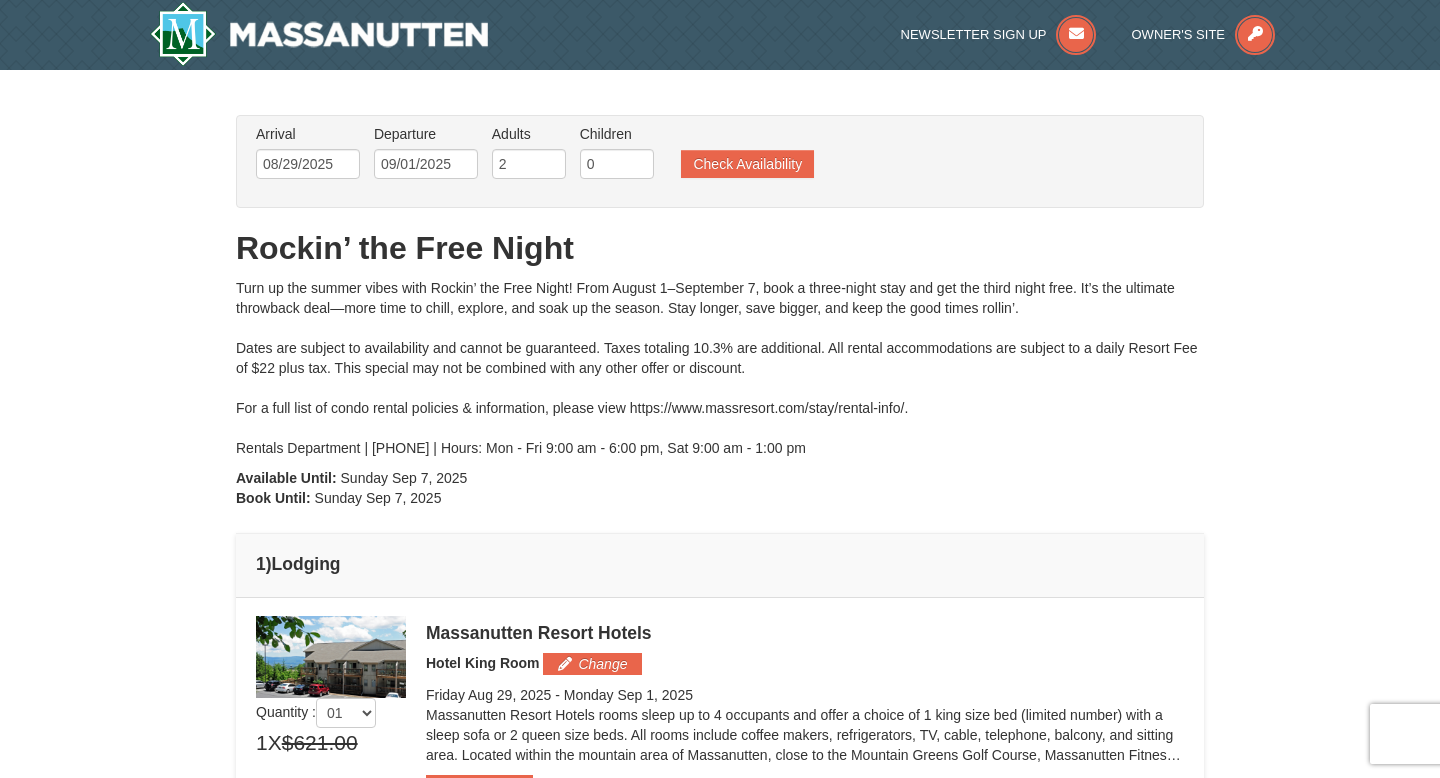 scroll, scrollTop: 76, scrollLeft: 0, axis: vertical 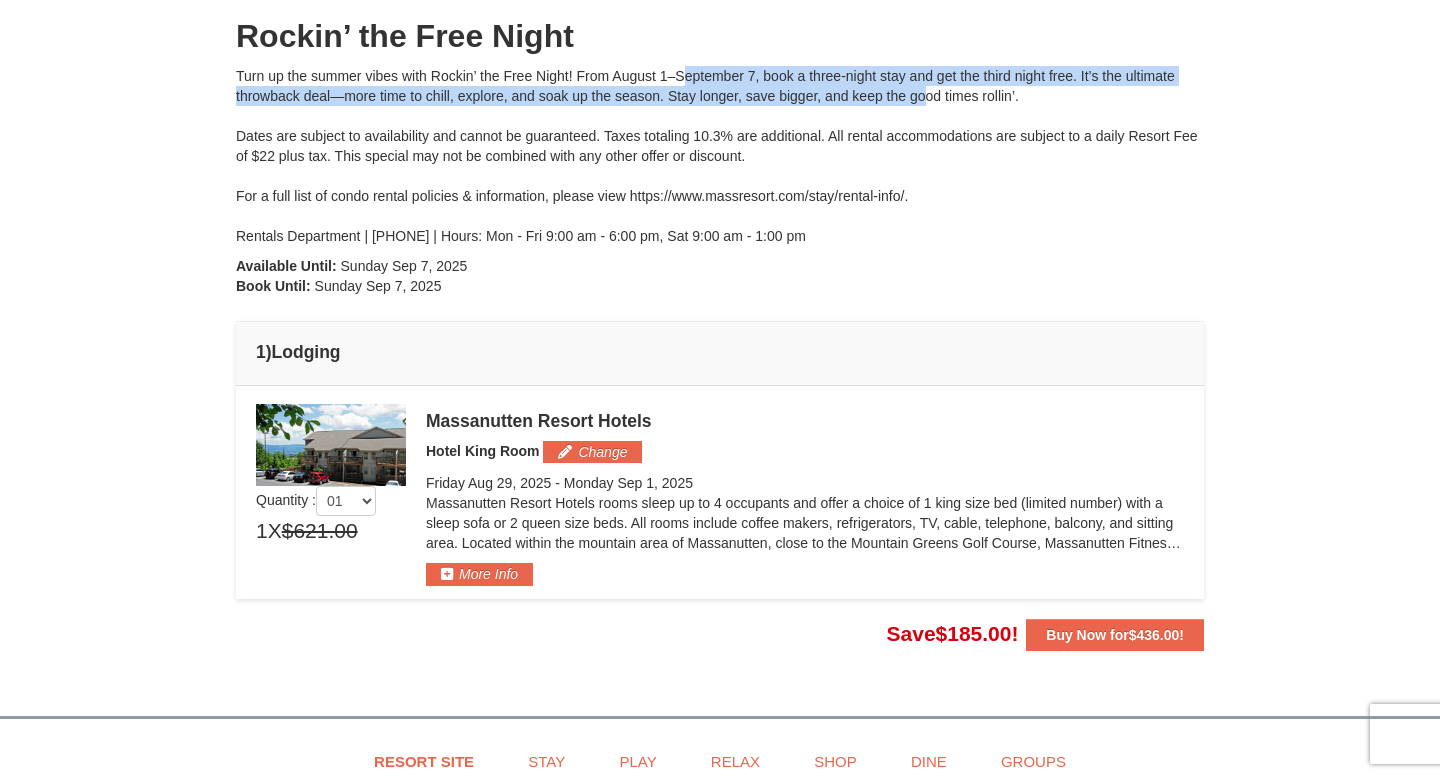 drag, startPoint x: 619, startPoint y: 68, endPoint x: 869, endPoint y: 92, distance: 251.14935 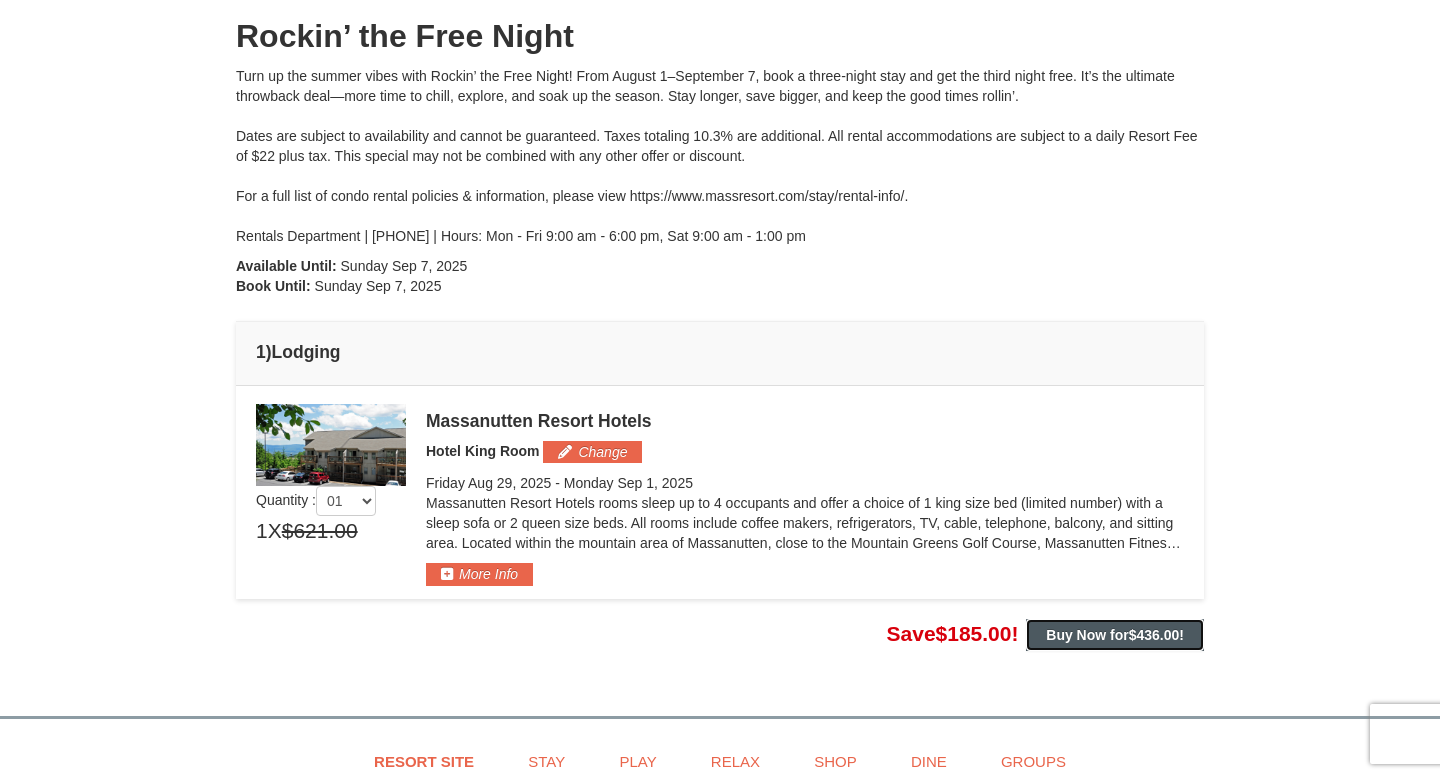 click on "Buy Now for
$436.00 !" at bounding box center [1115, 635] 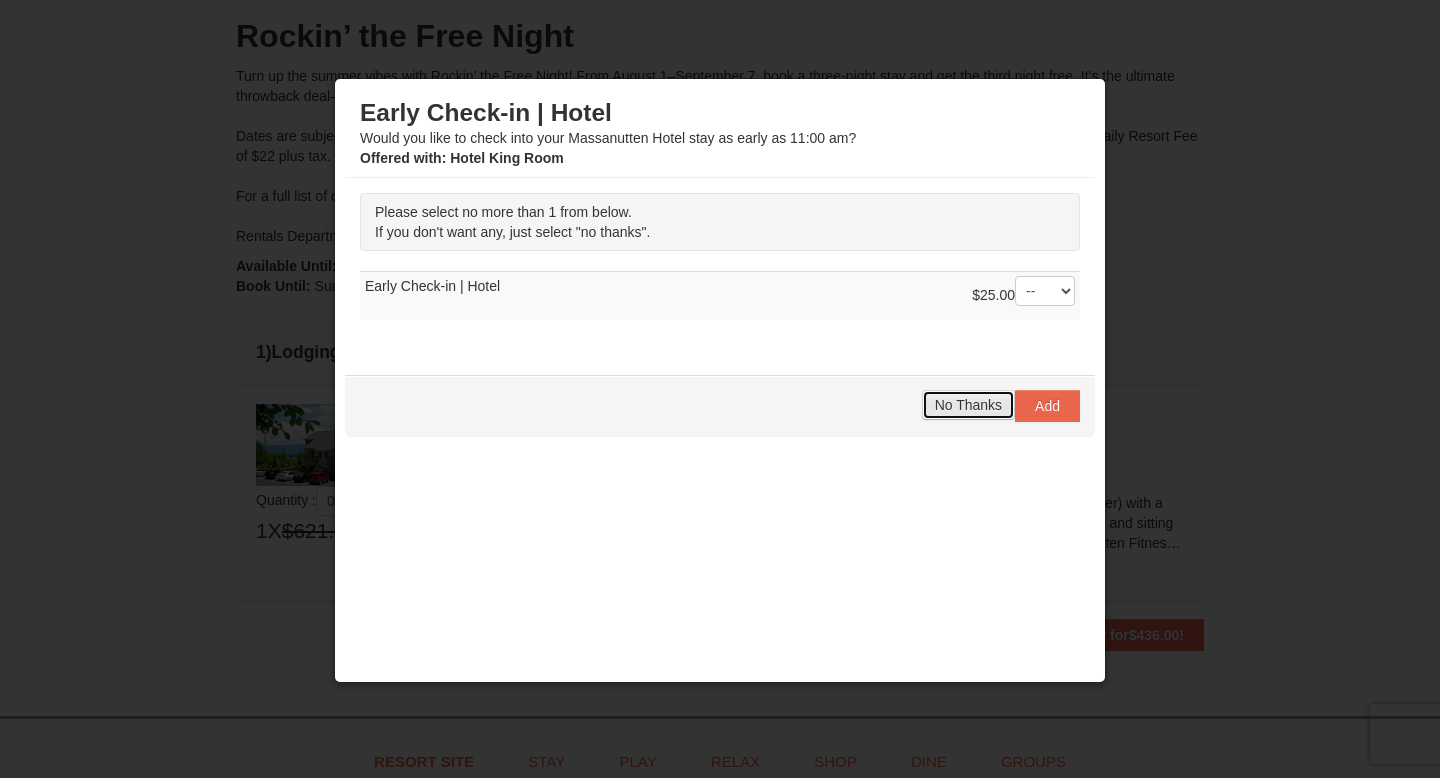 click on "No Thanks" at bounding box center [968, 405] 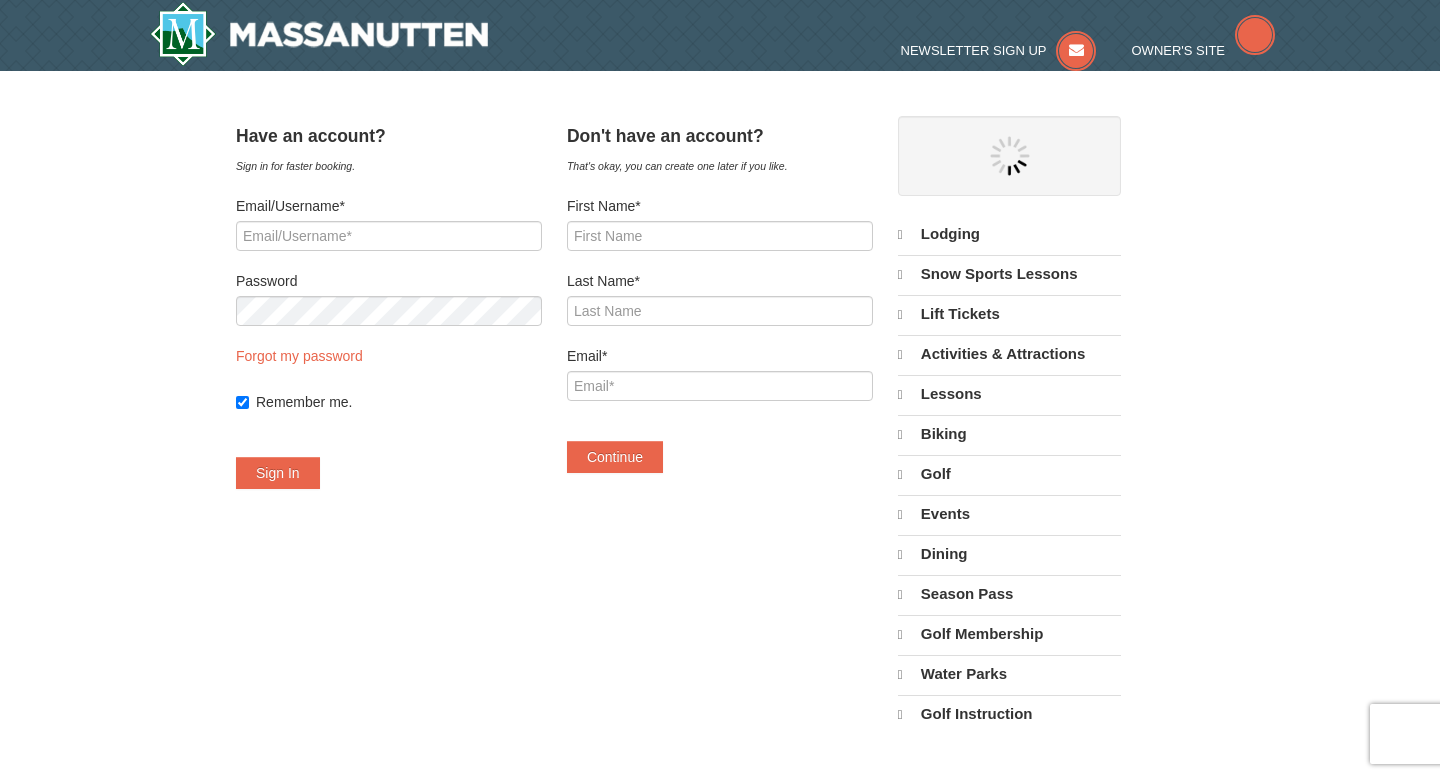 scroll, scrollTop: 0, scrollLeft: 0, axis: both 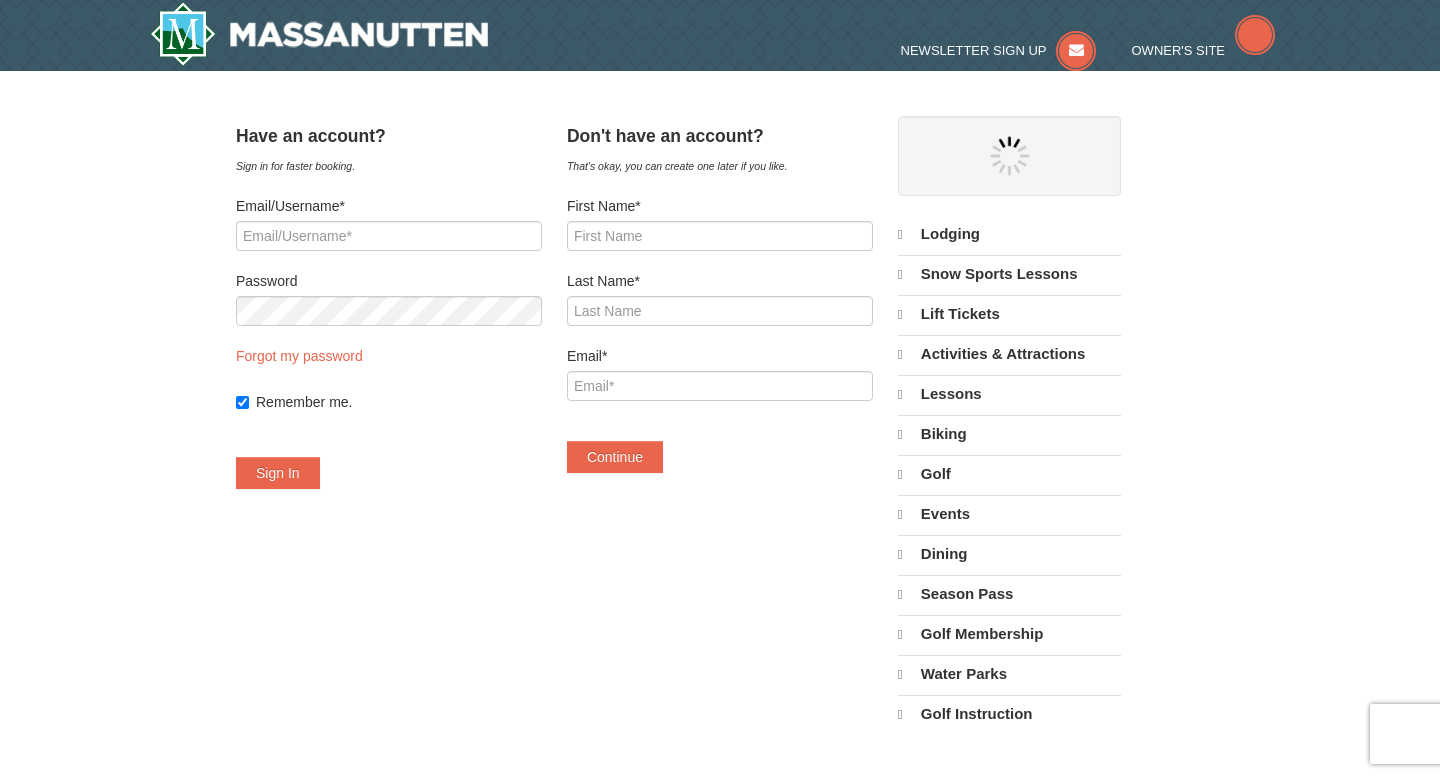 select on "8" 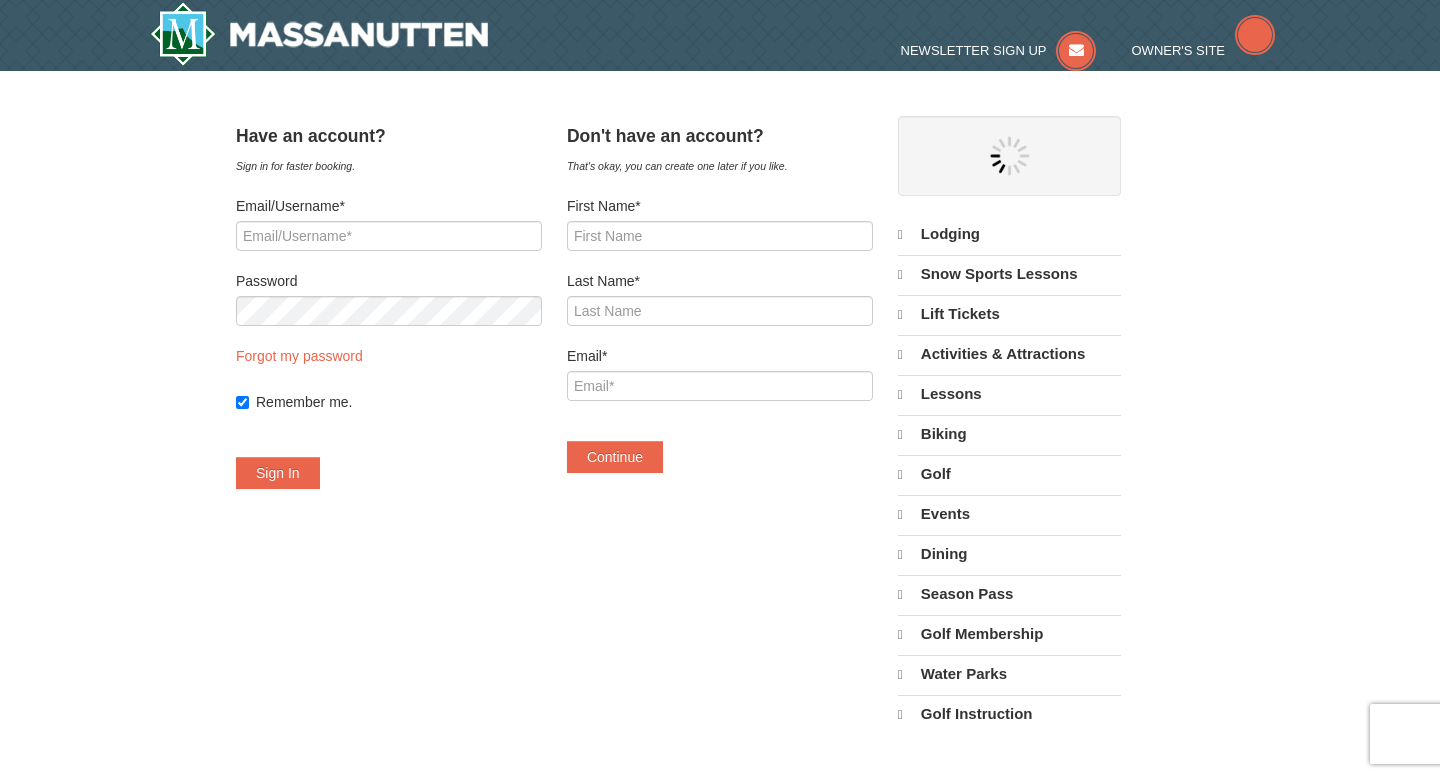 select on "8" 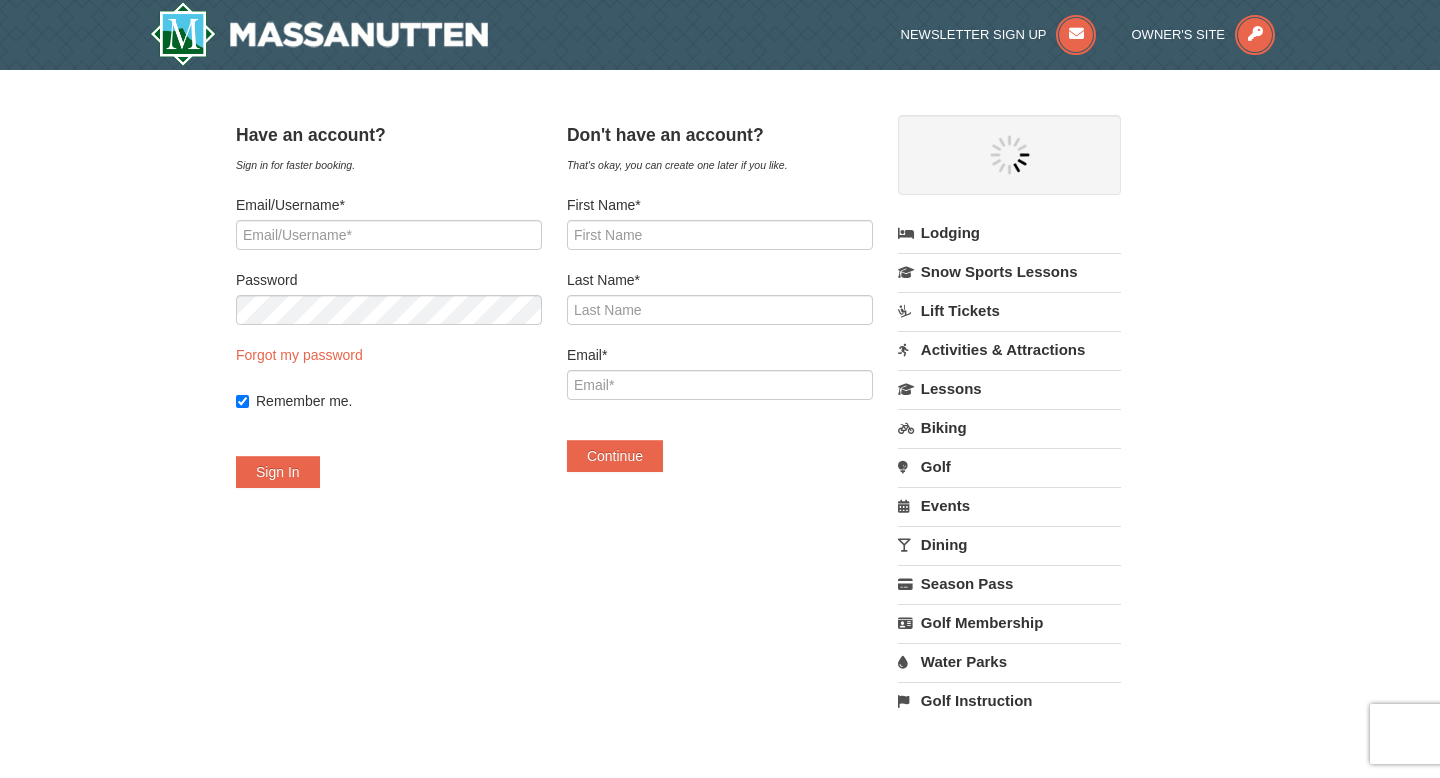 scroll, scrollTop: 0, scrollLeft: 0, axis: both 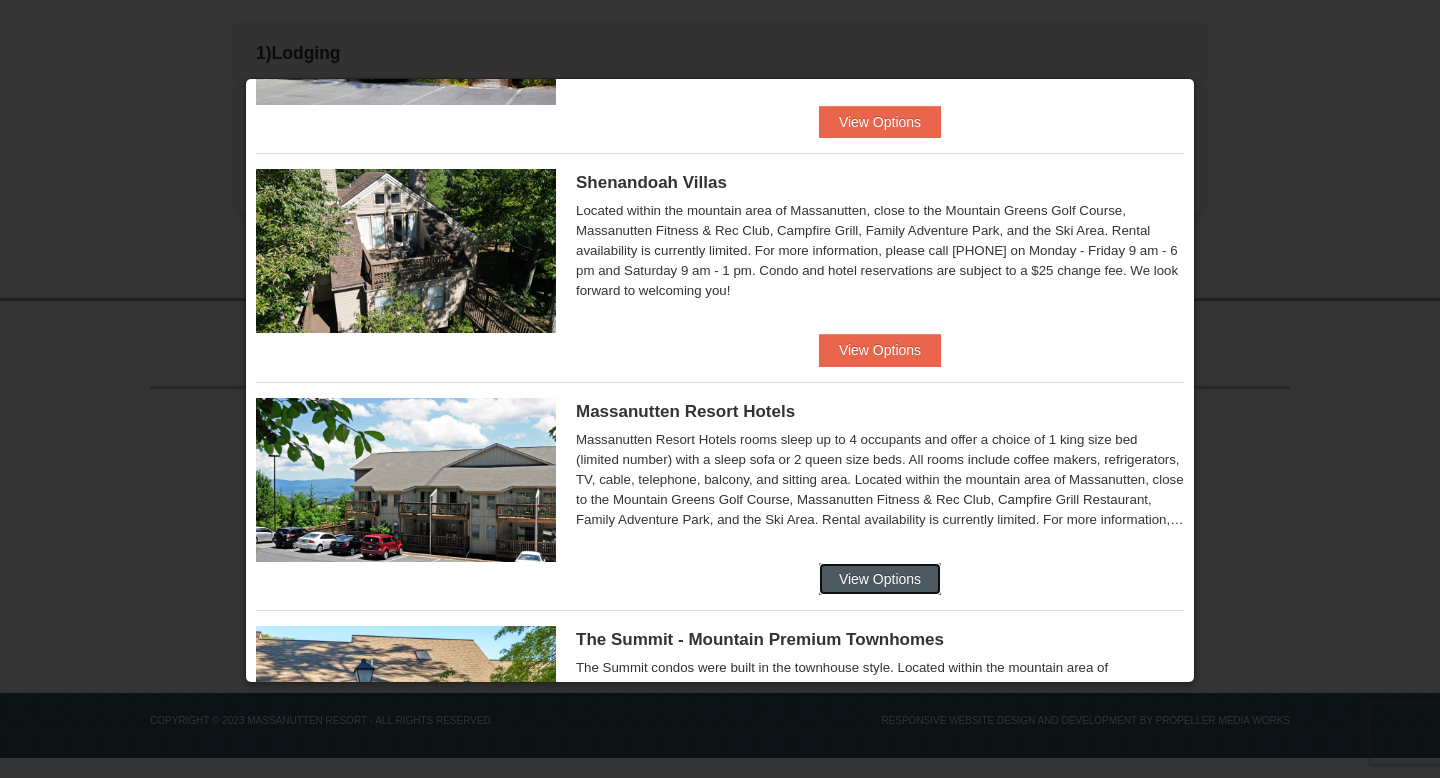 click on "View Options" at bounding box center (880, 579) 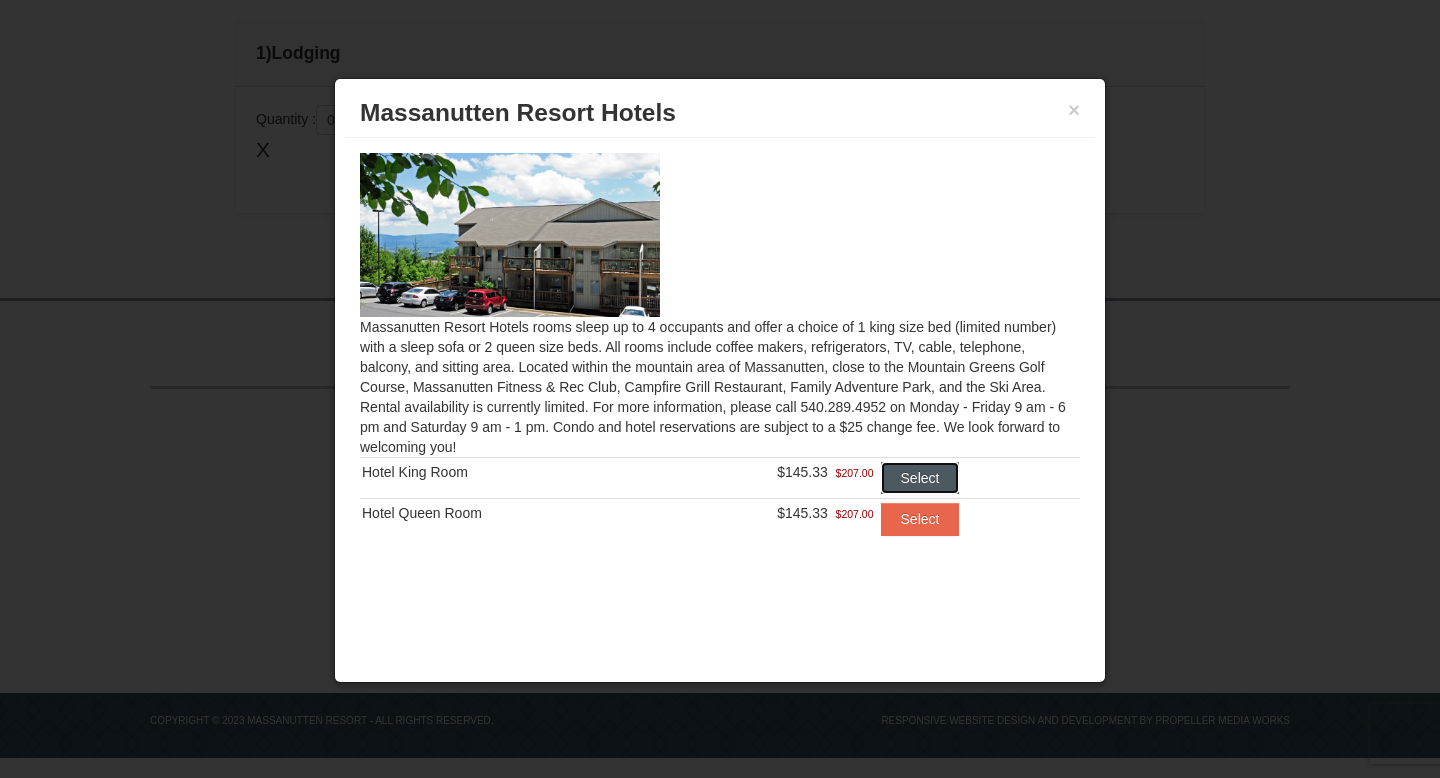 click on "Select" at bounding box center (920, 478) 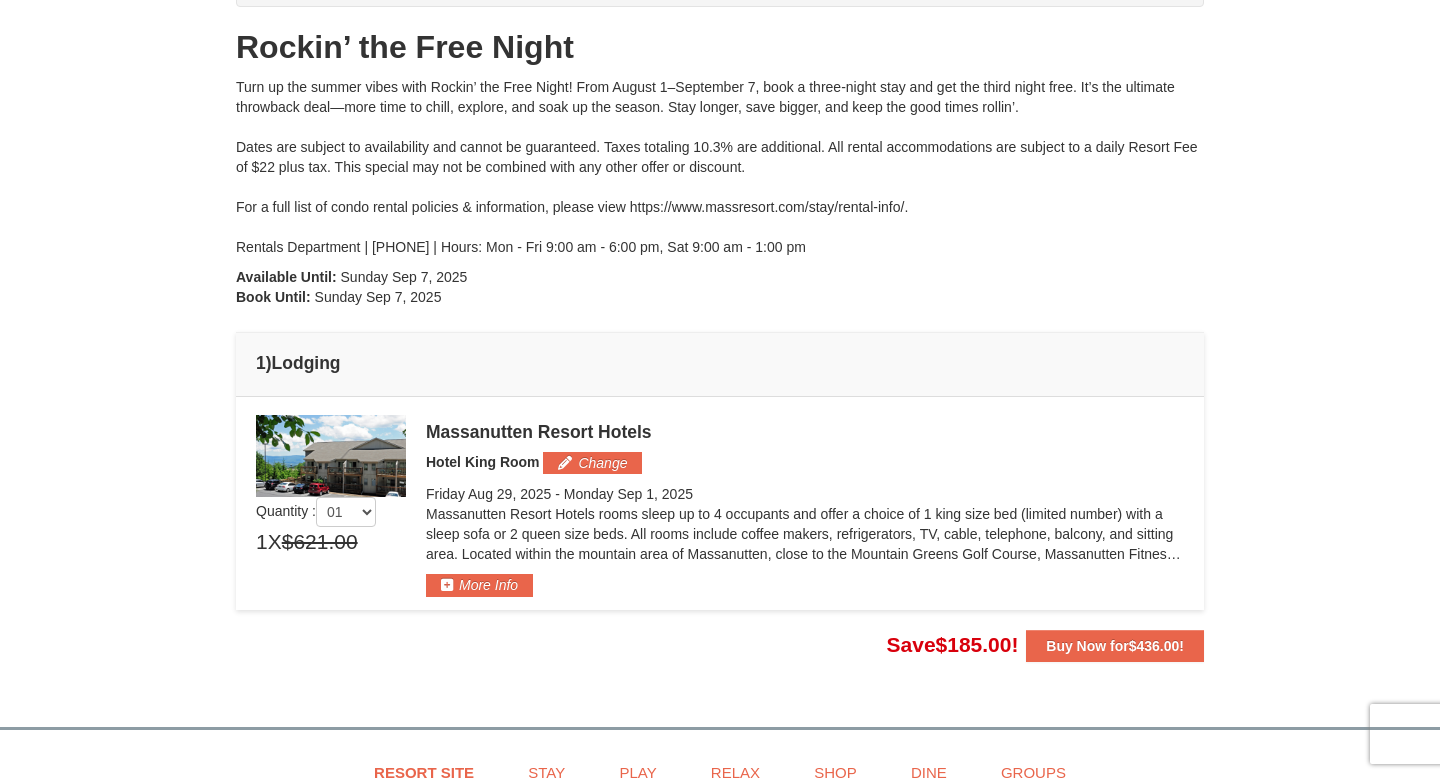 scroll, scrollTop: 177, scrollLeft: 0, axis: vertical 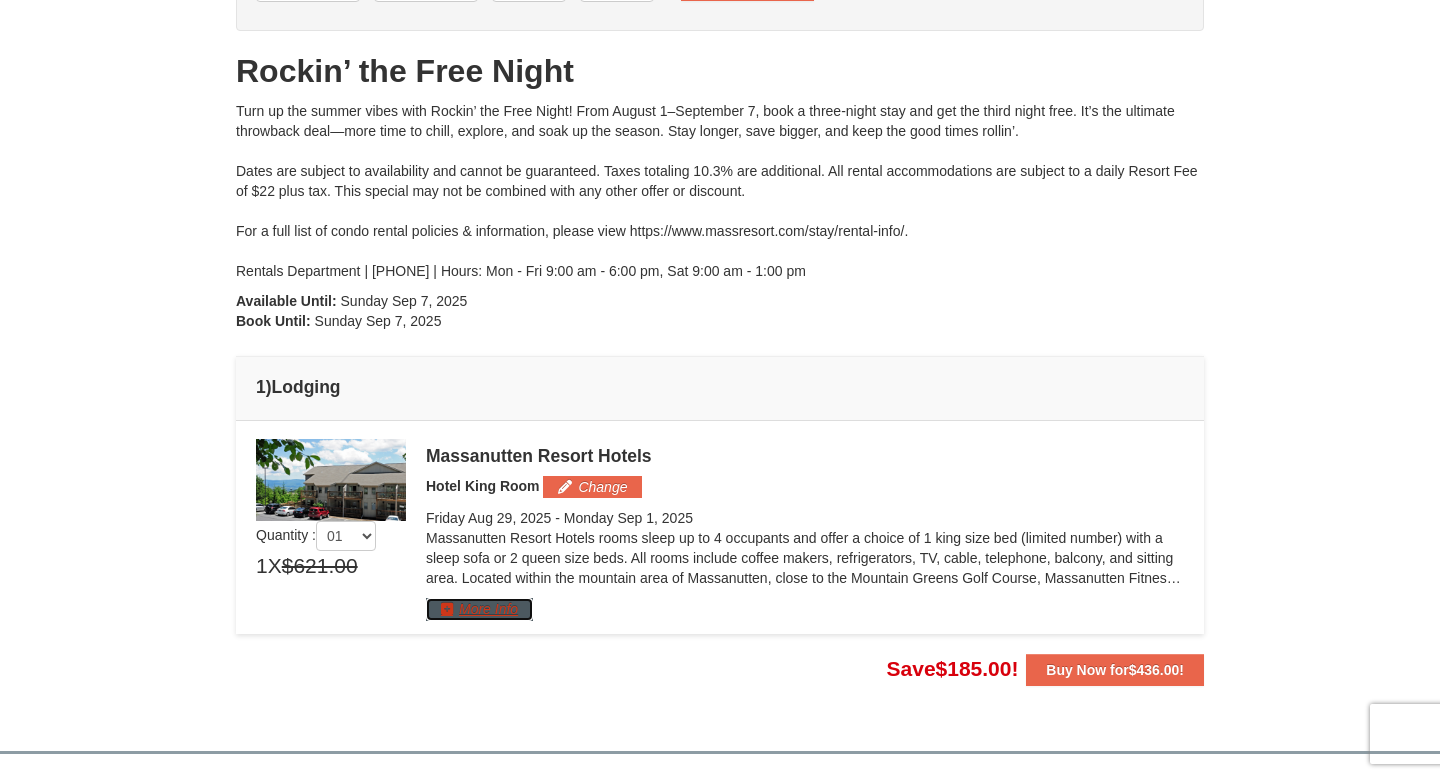 click on "More Info" at bounding box center [479, 609] 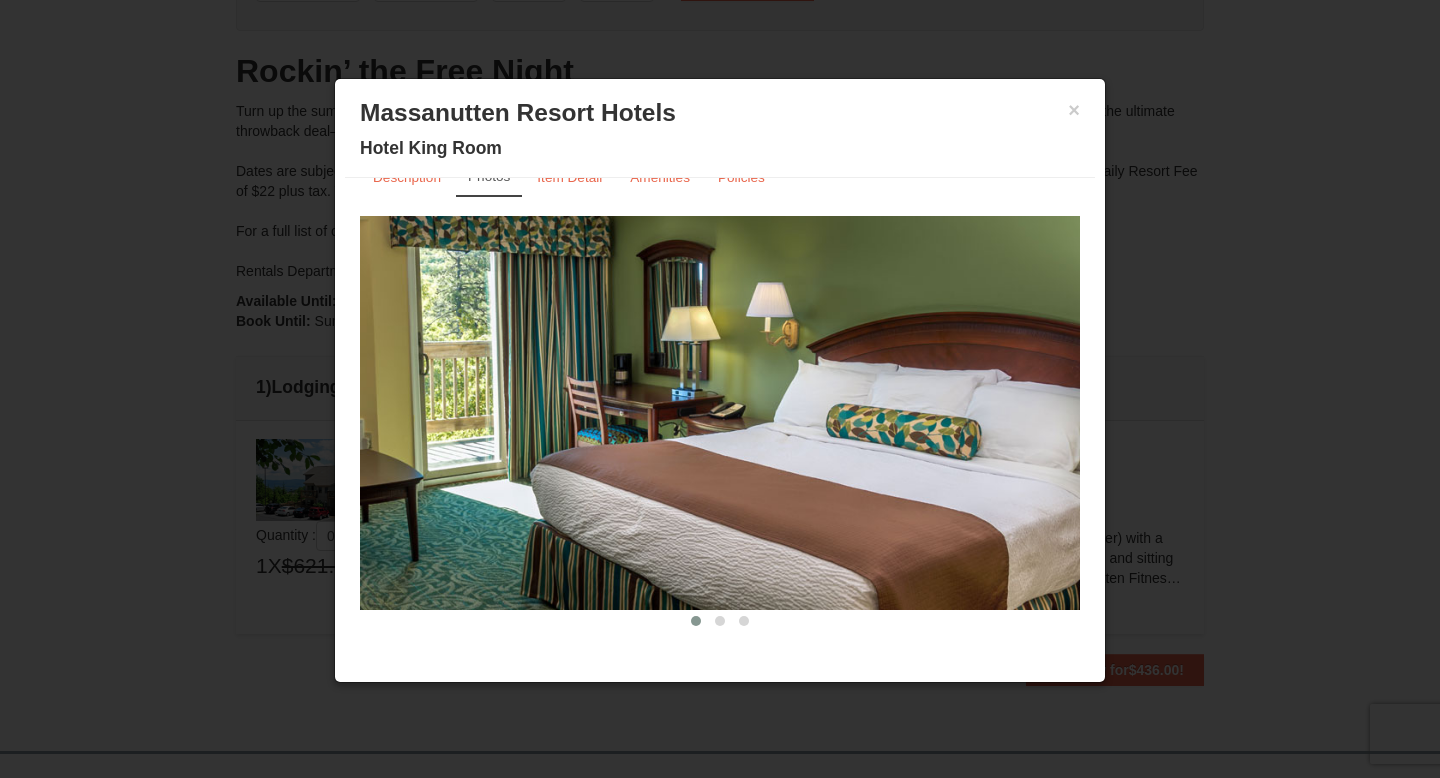 scroll, scrollTop: 0, scrollLeft: 0, axis: both 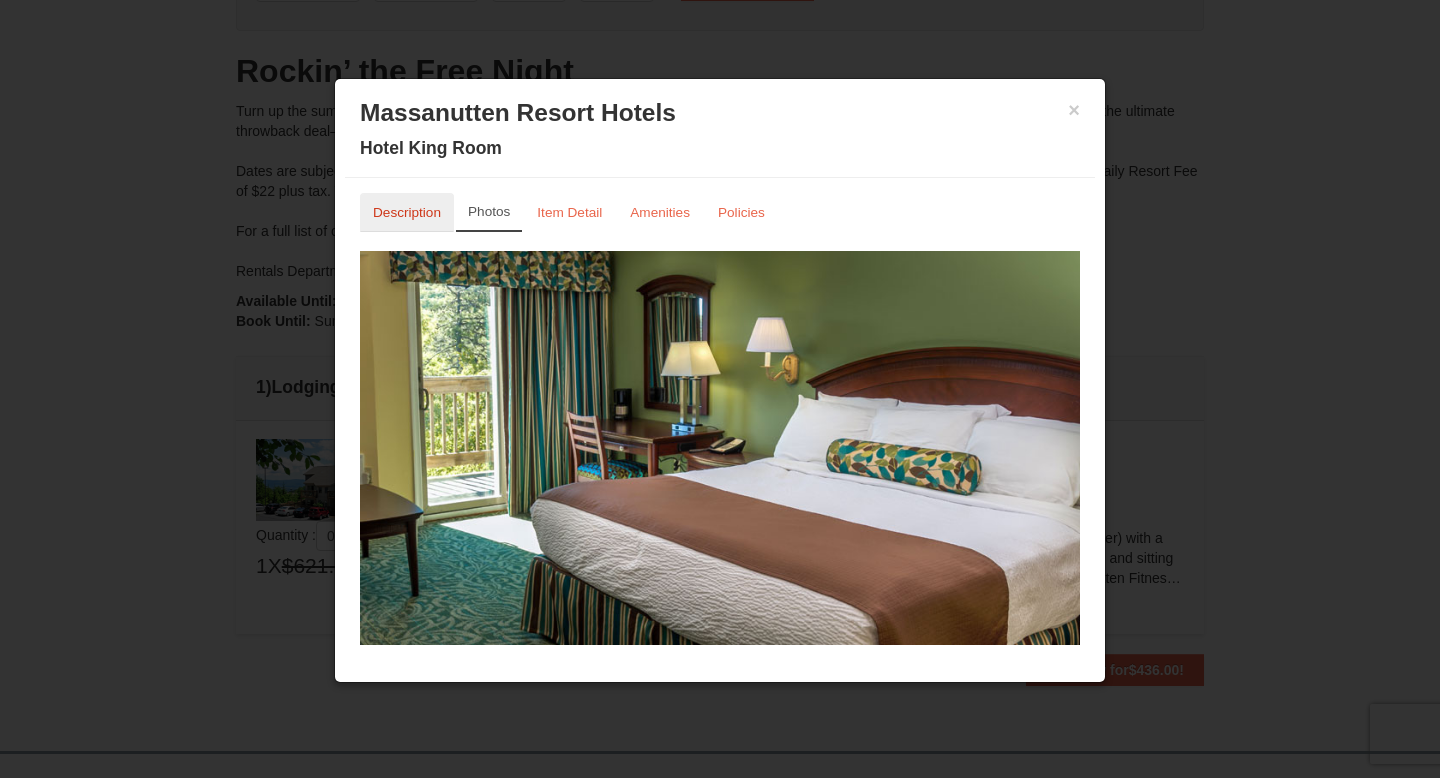 click on "Description" at bounding box center [407, 212] 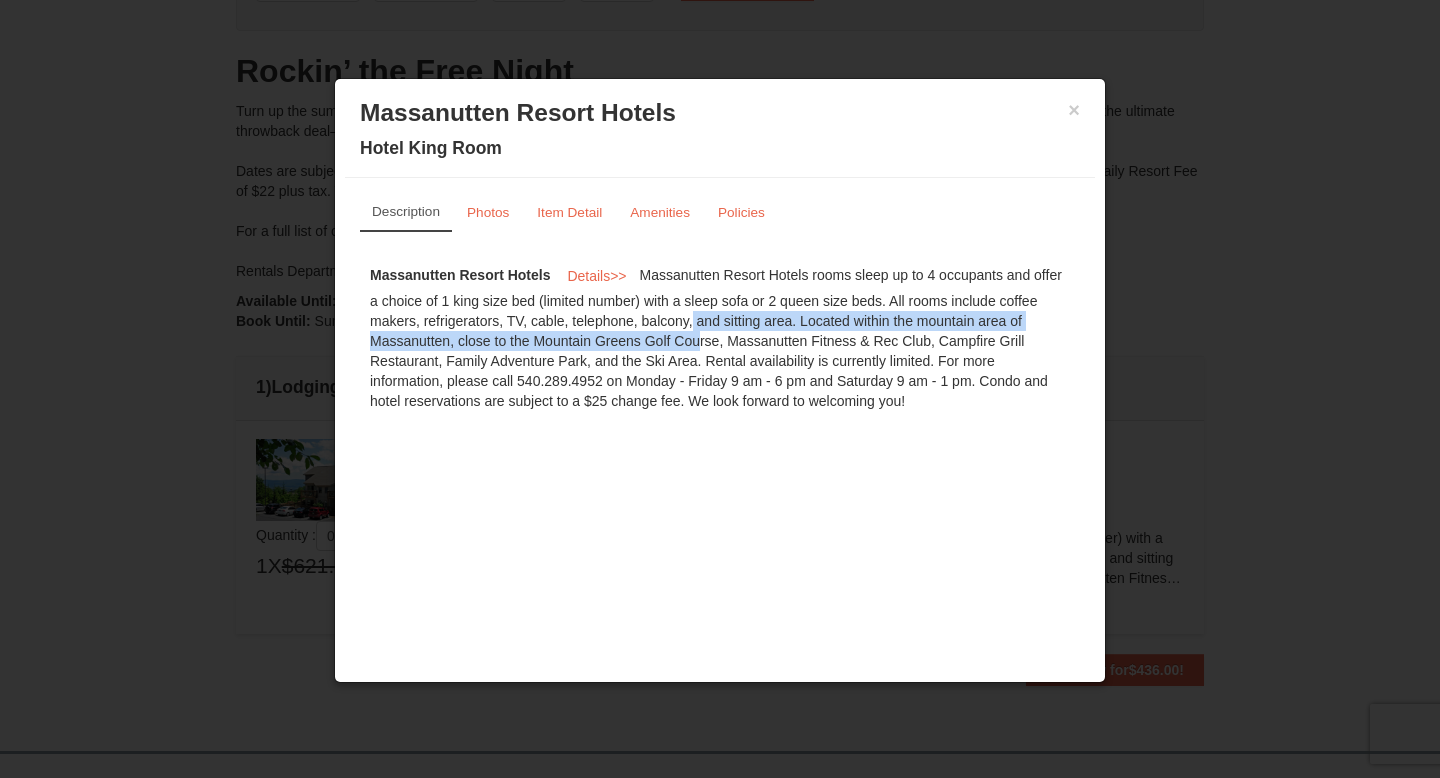 drag, startPoint x: 591, startPoint y: 323, endPoint x: 593, endPoint y: 341, distance: 18.110771 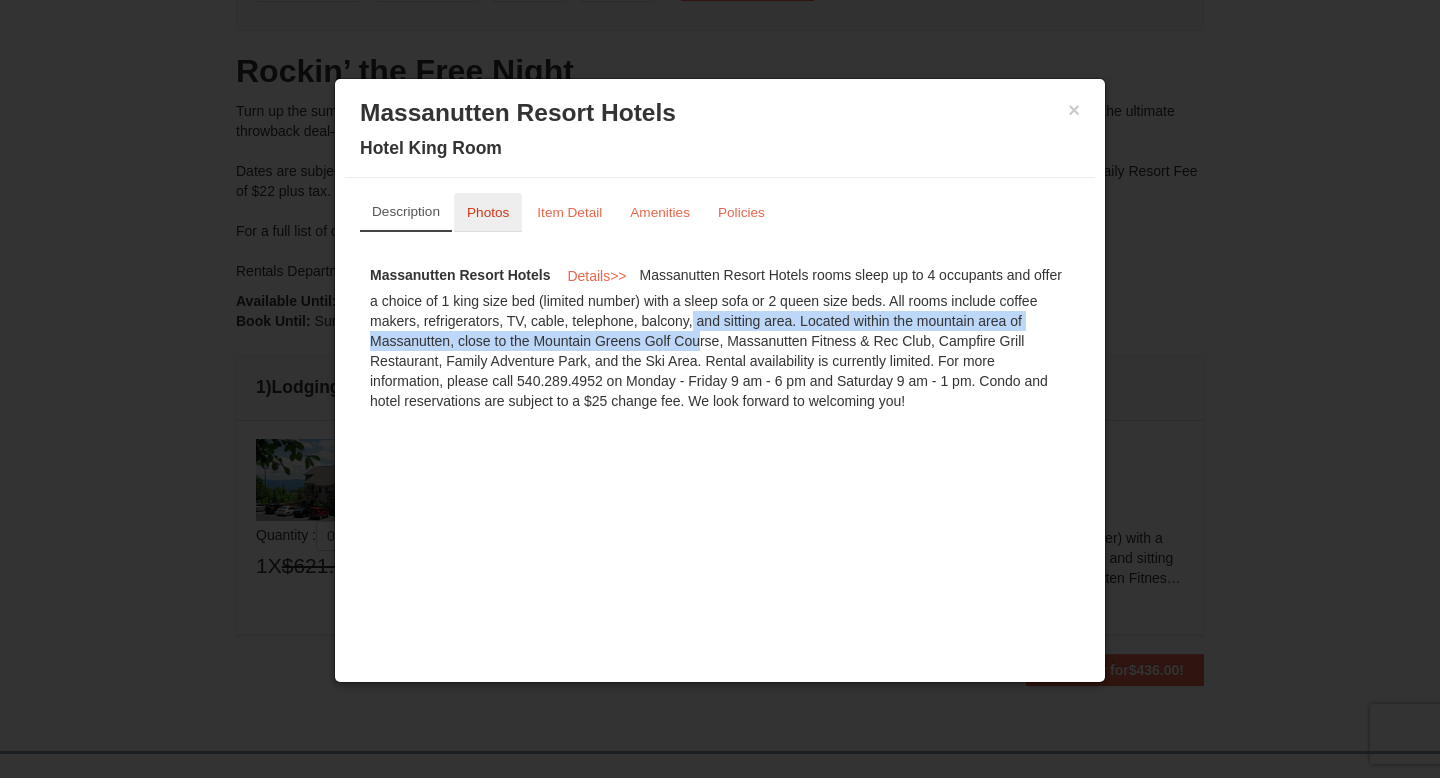 click on "Photos" at bounding box center [488, 212] 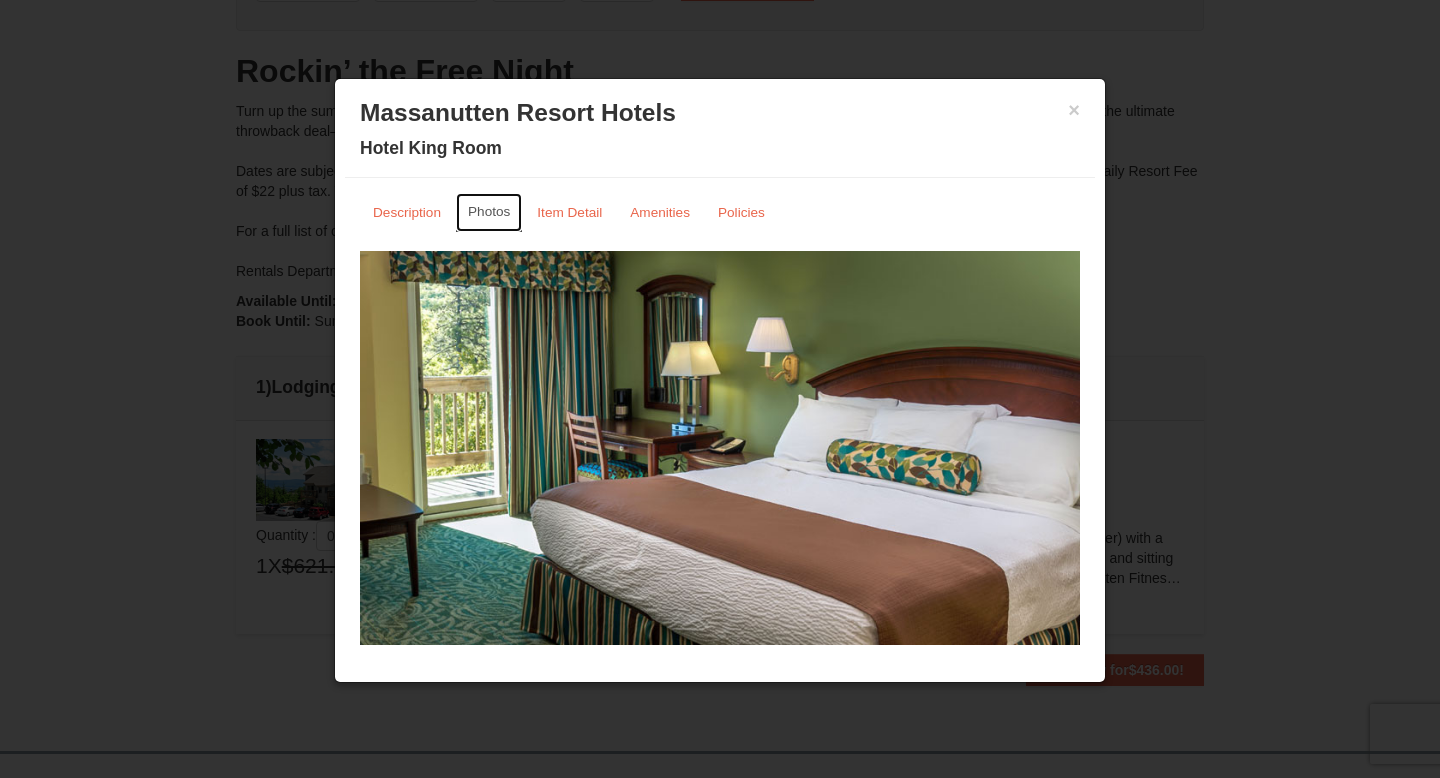 scroll, scrollTop: 35, scrollLeft: 0, axis: vertical 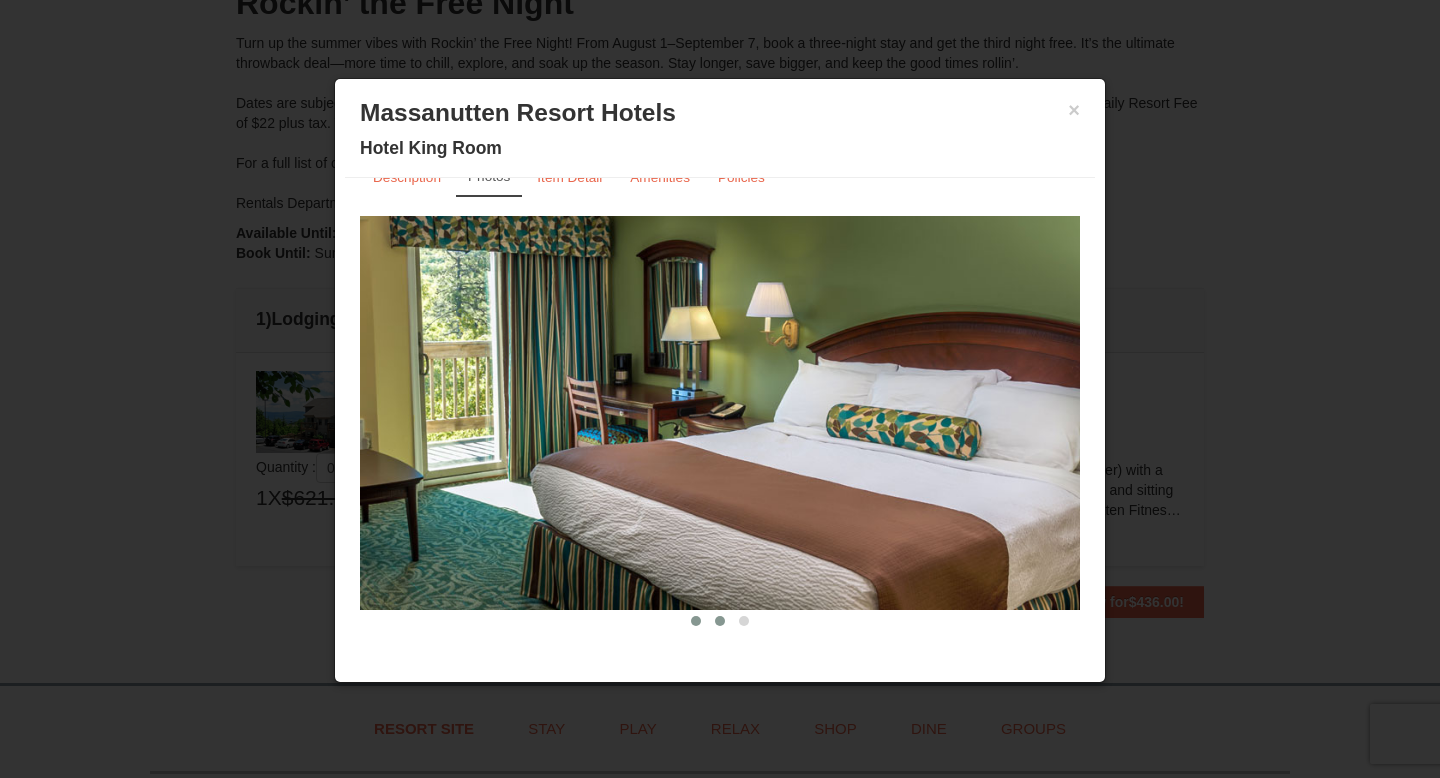 click at bounding box center (720, 621) 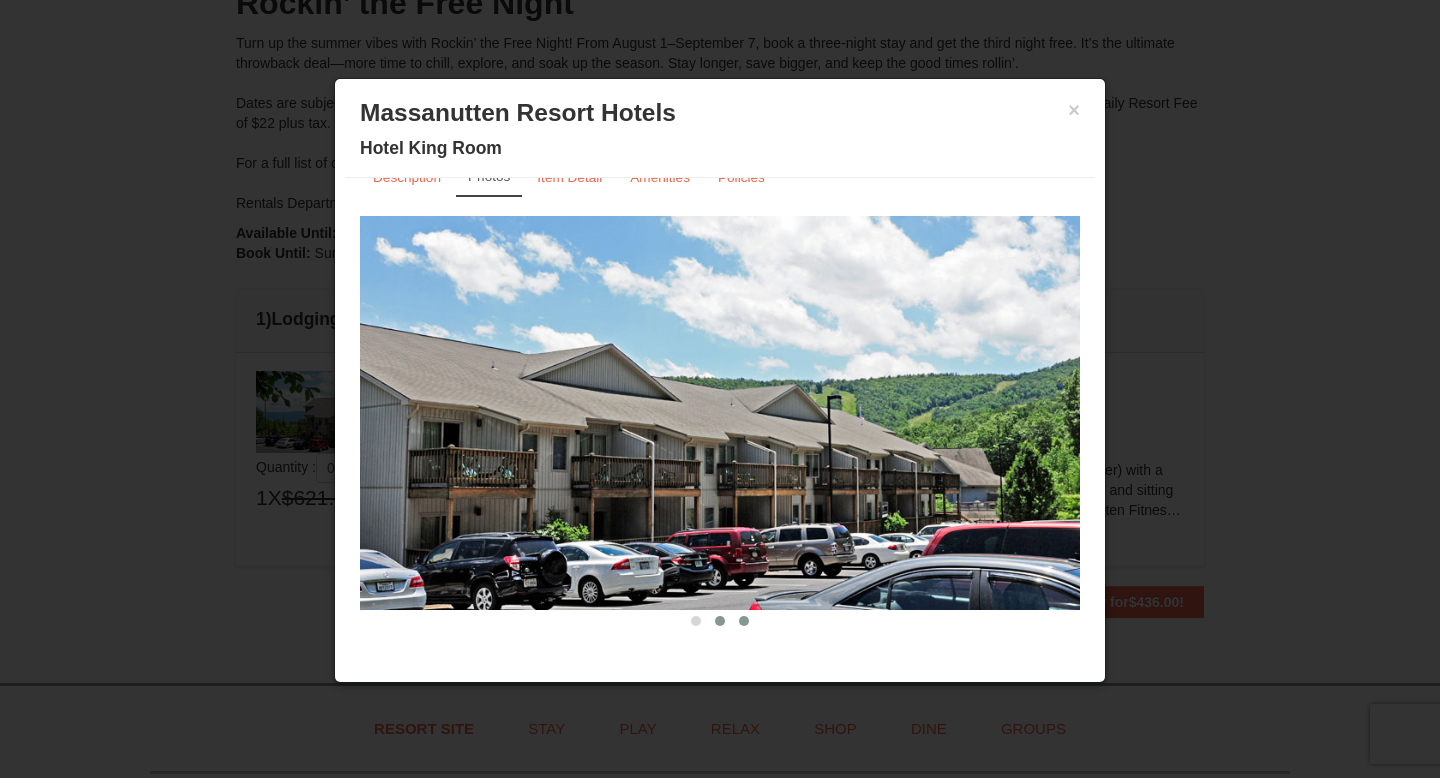 click at bounding box center (744, 621) 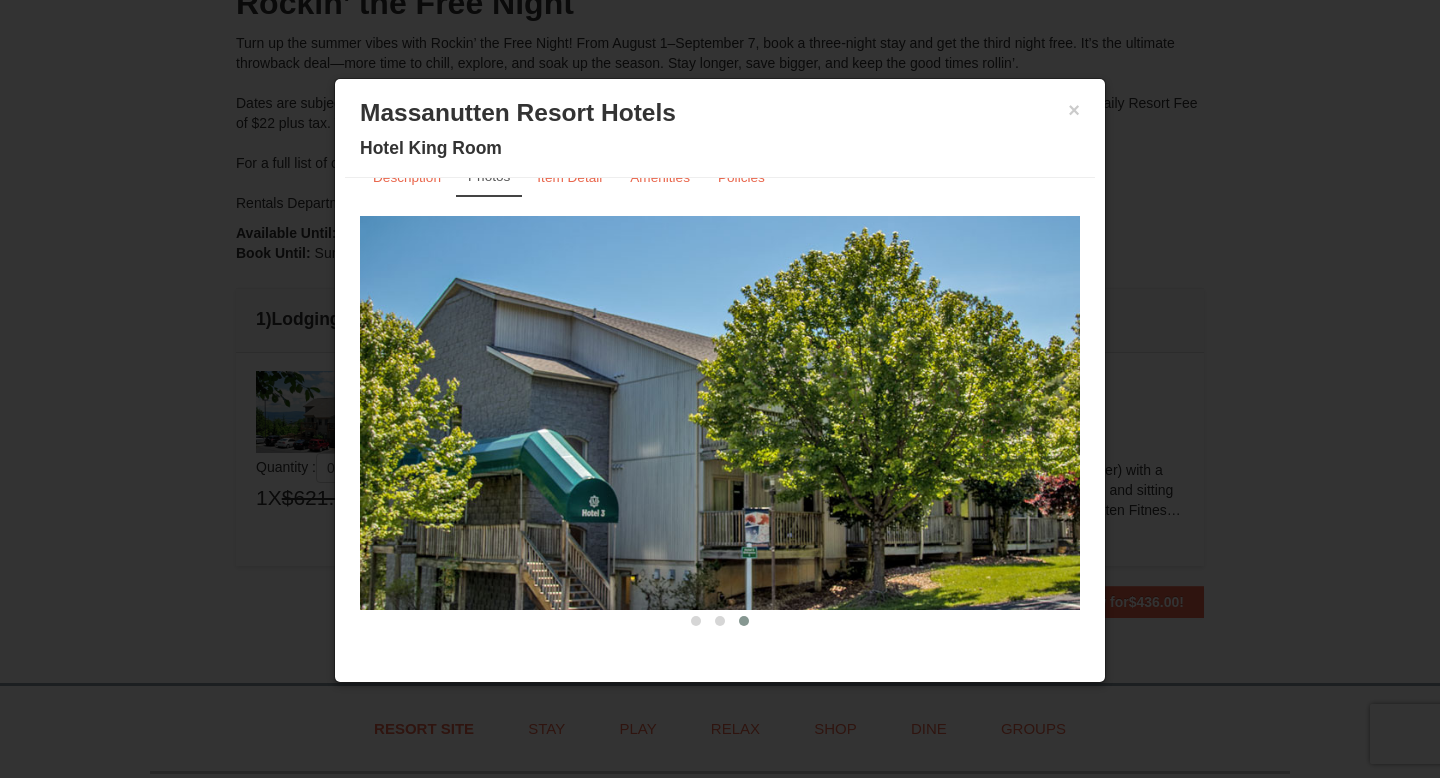 scroll, scrollTop: 0, scrollLeft: 0, axis: both 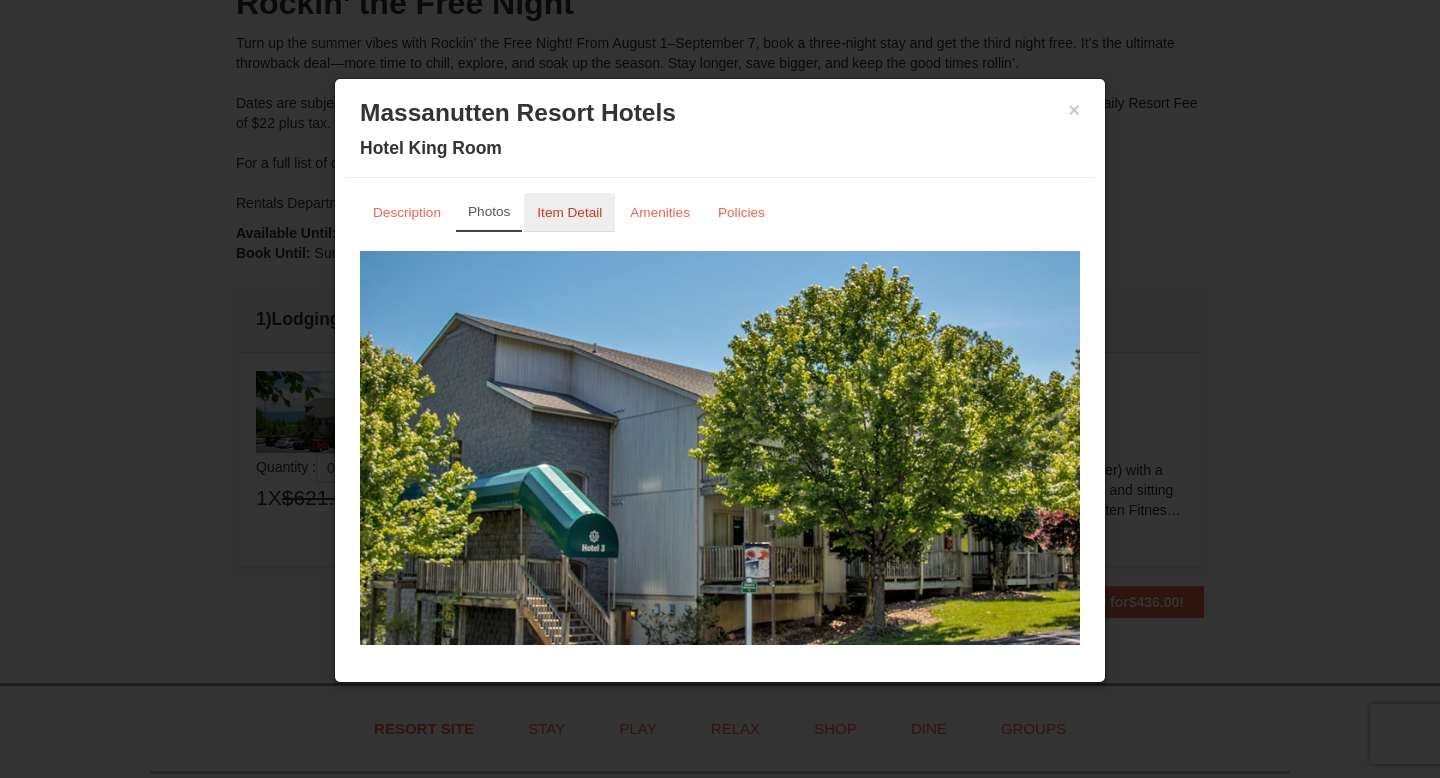 click on "Item Detail" at bounding box center (569, 212) 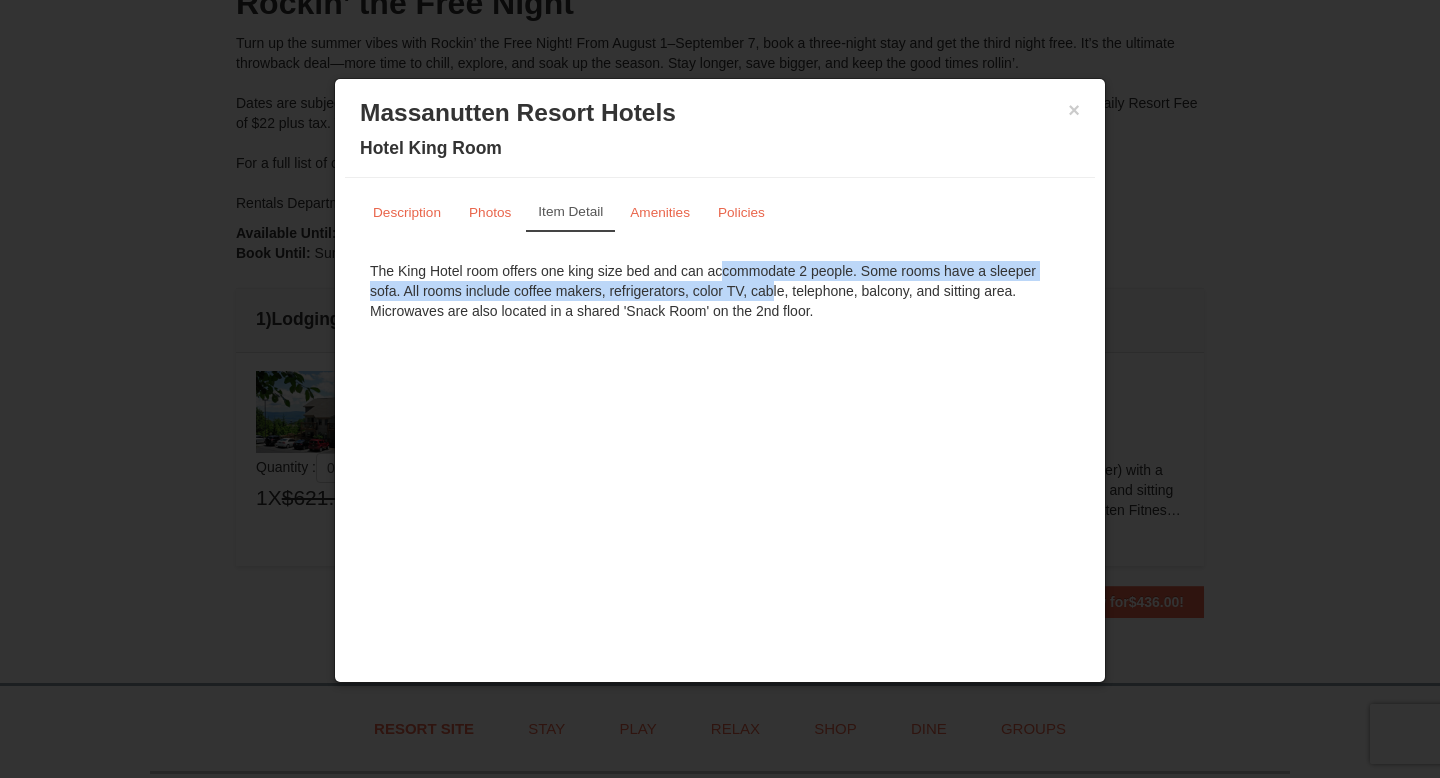 drag, startPoint x: 602, startPoint y: 271, endPoint x: 664, endPoint y: 283, distance: 63.15061 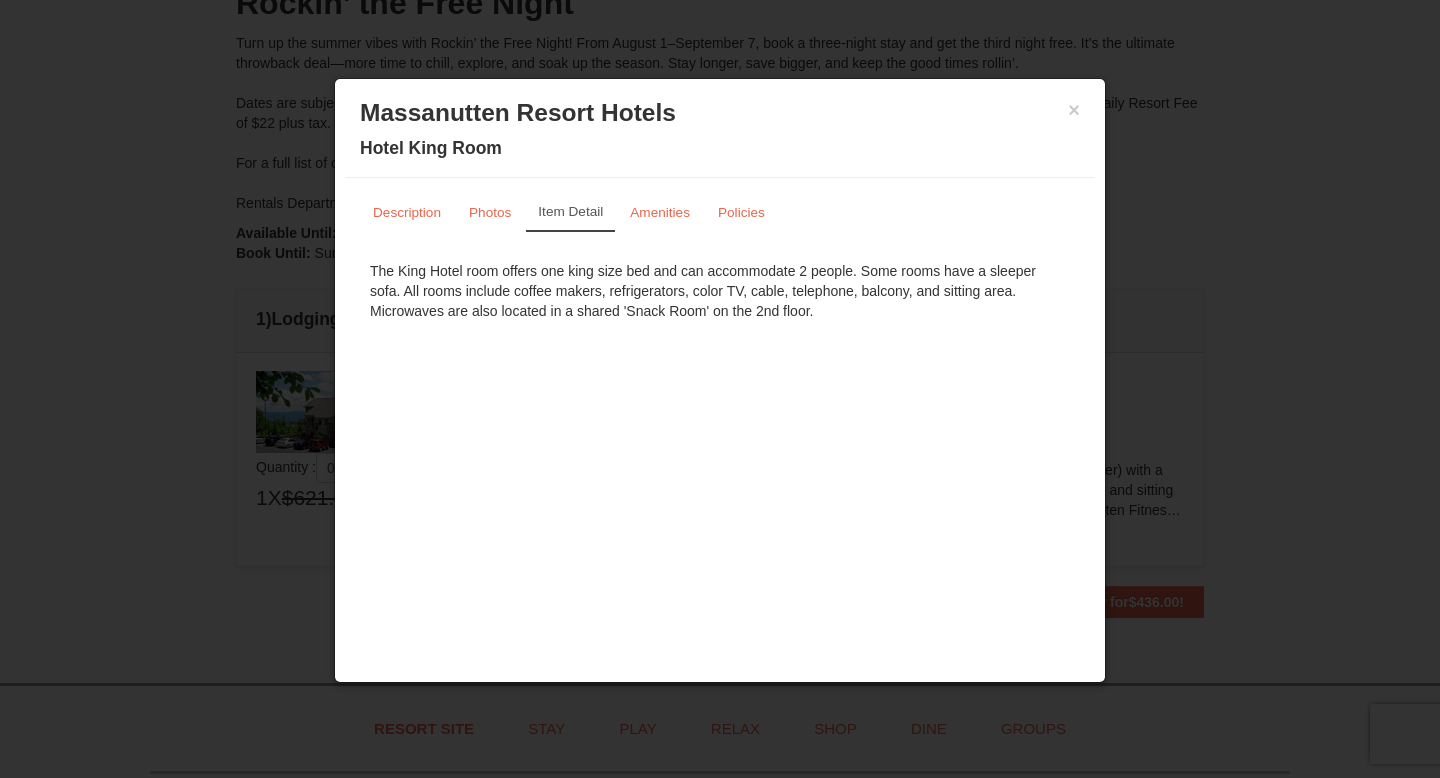 click on "The King Hotel room offers one king size bed and can accommodate 2 people. Some rooms have a sleeper sofa. All rooms include coffee makers, refrigerators, color TV, cable, telephone, balcony, and sitting area. Microwaves are also located in a shared 'Snack Room' on the 2nd floor." at bounding box center (720, 291) 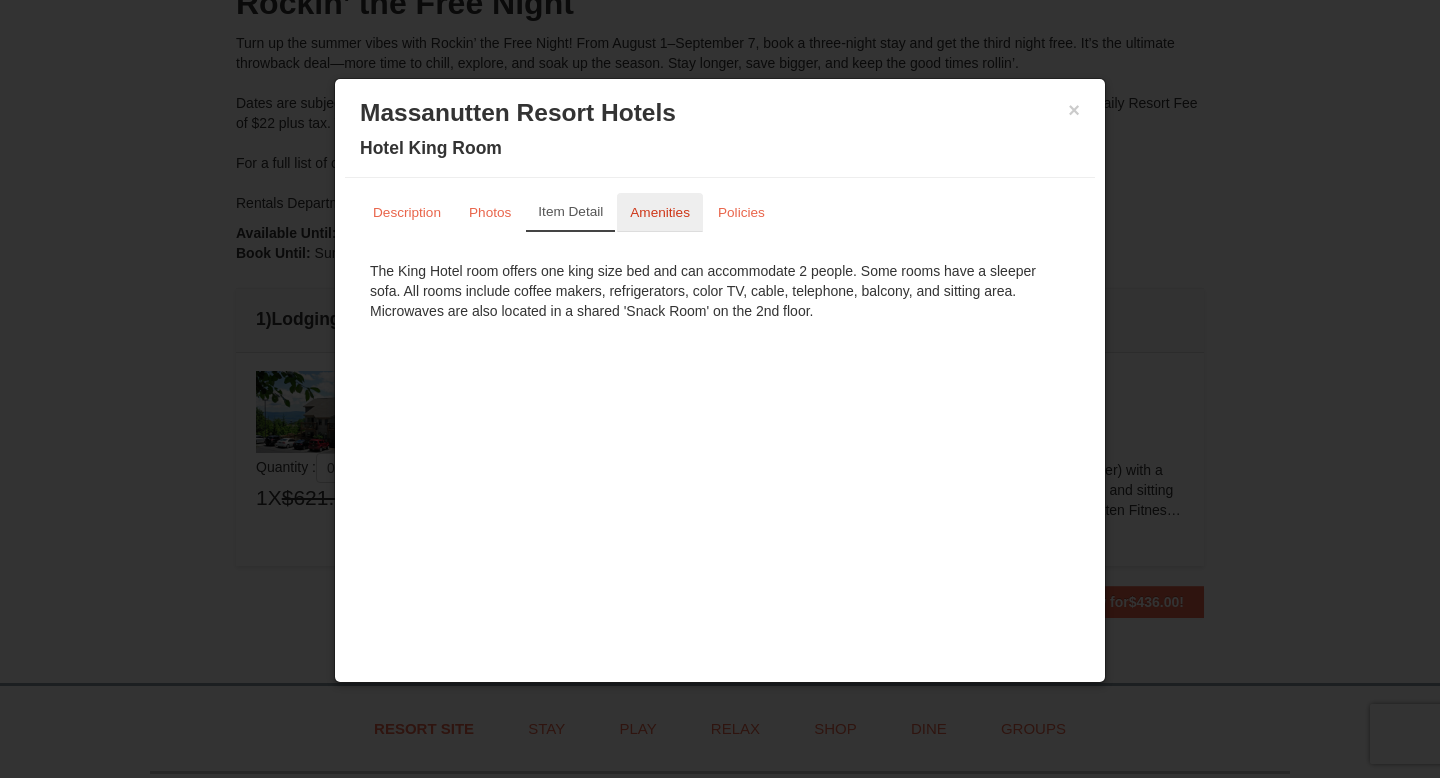 click on "Amenities" at bounding box center (660, 212) 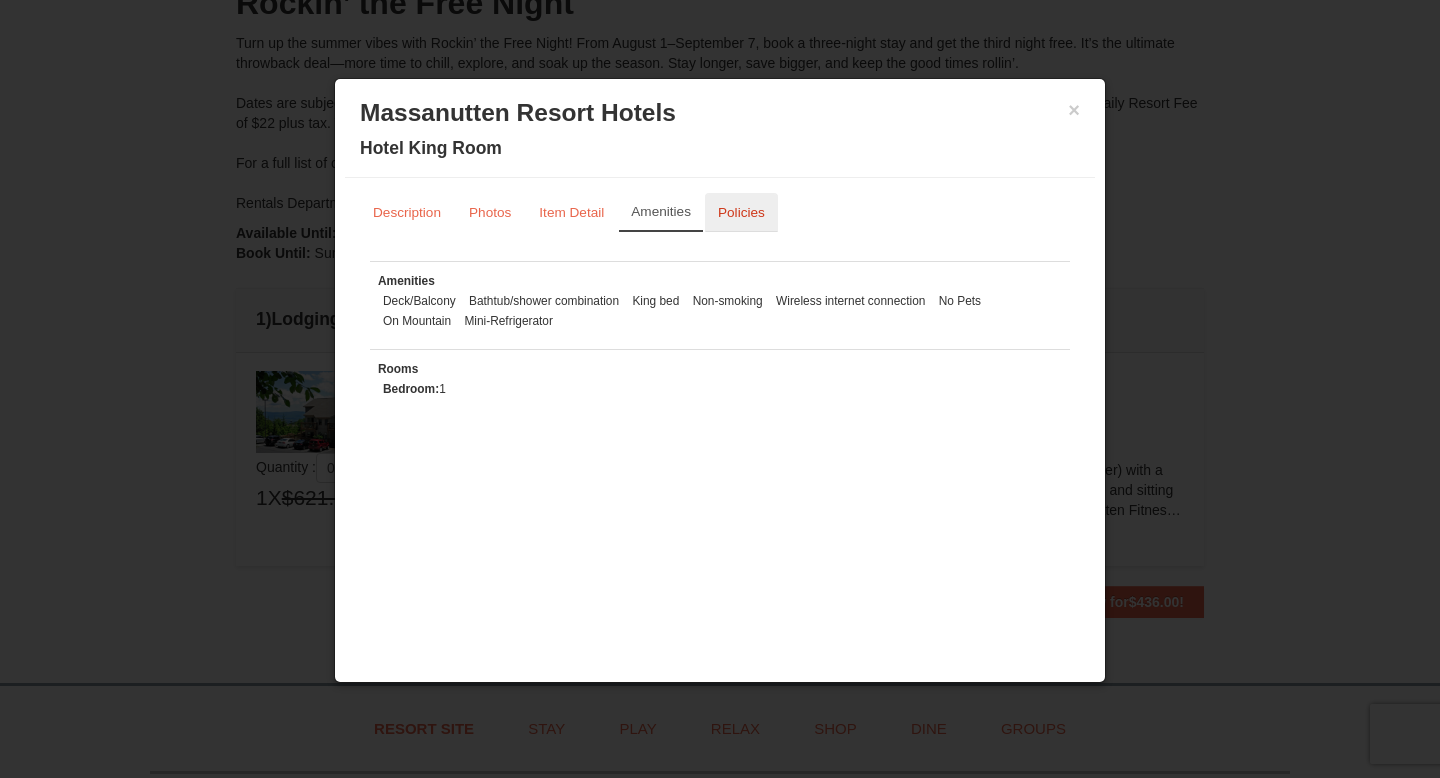 click on "Policies" at bounding box center (741, 212) 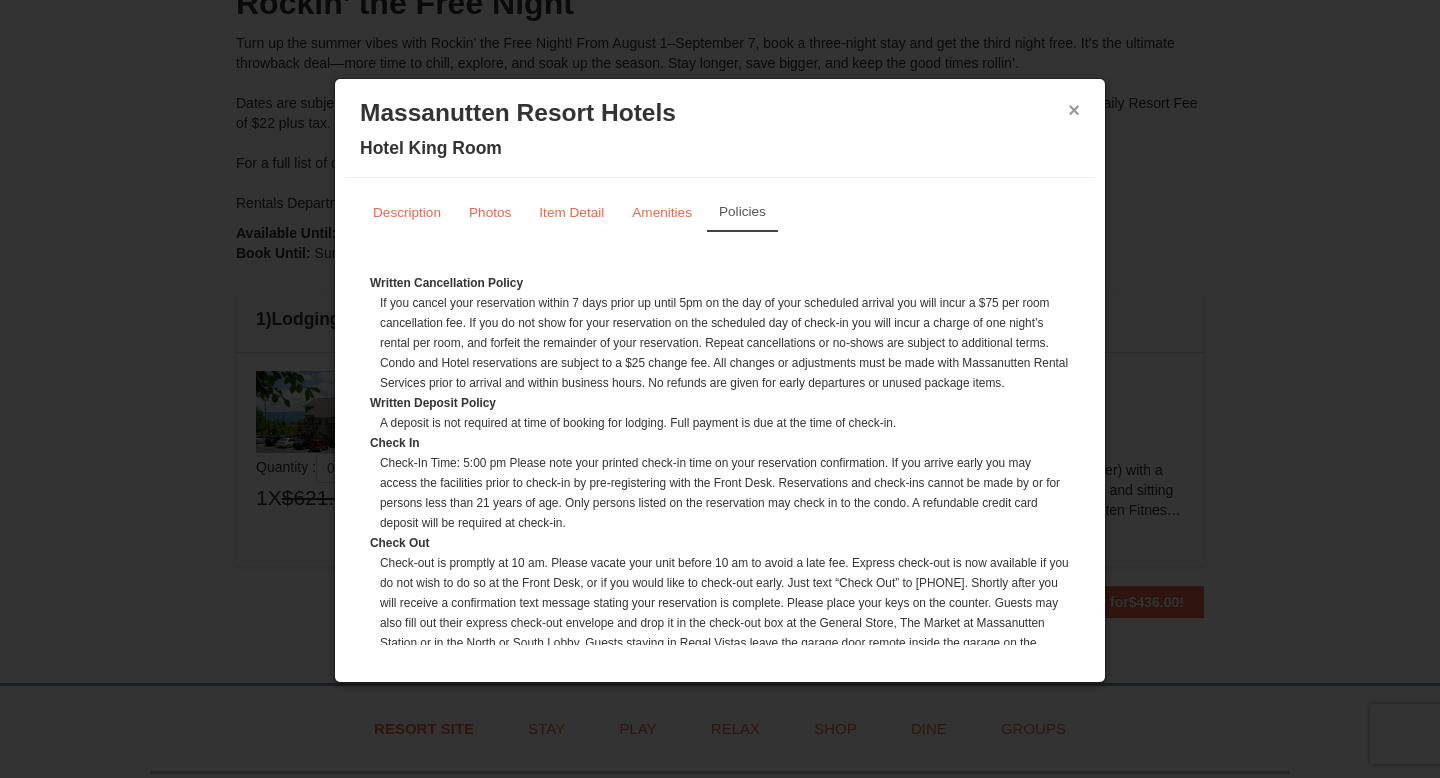 click on "×" at bounding box center (1074, 110) 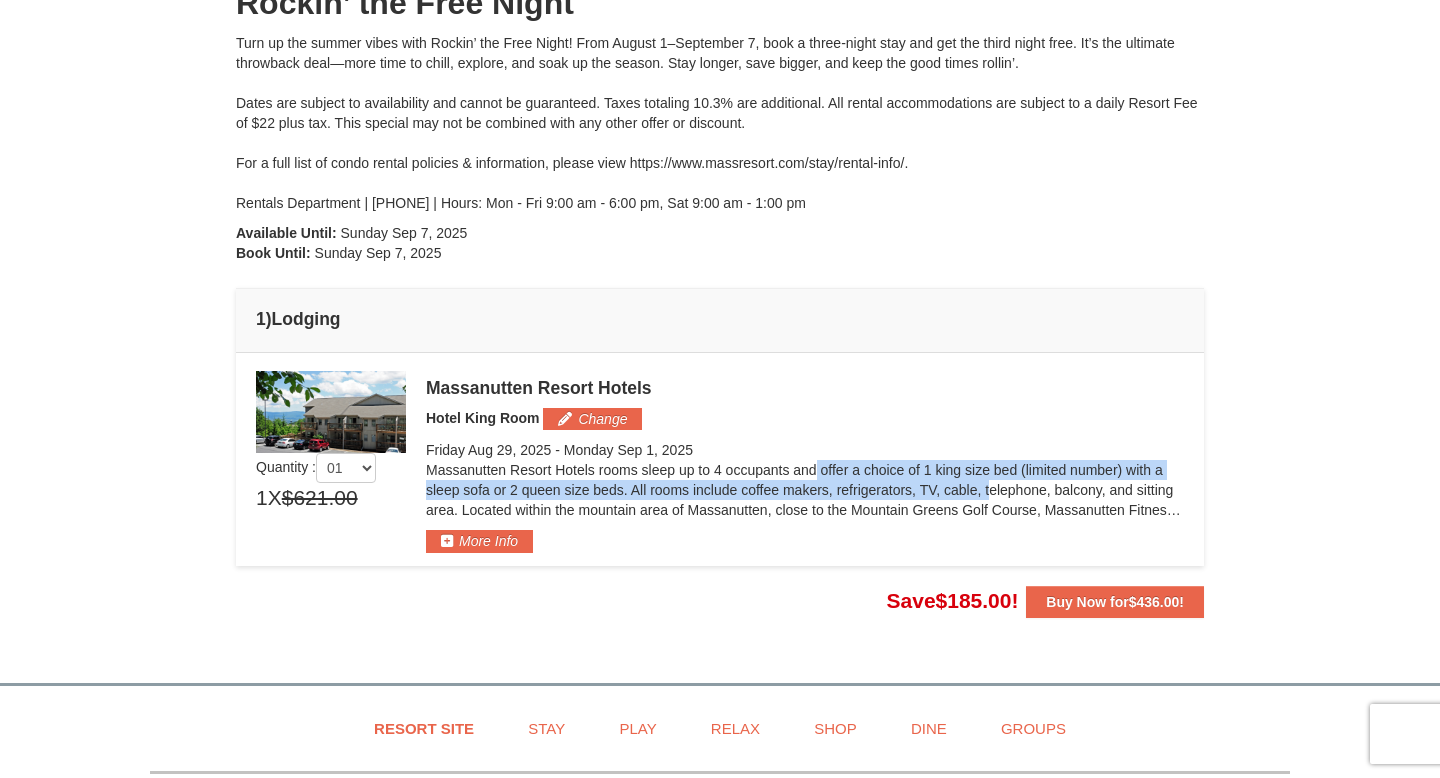 drag, startPoint x: 652, startPoint y: 474, endPoint x: 847, endPoint y: 482, distance: 195.16403 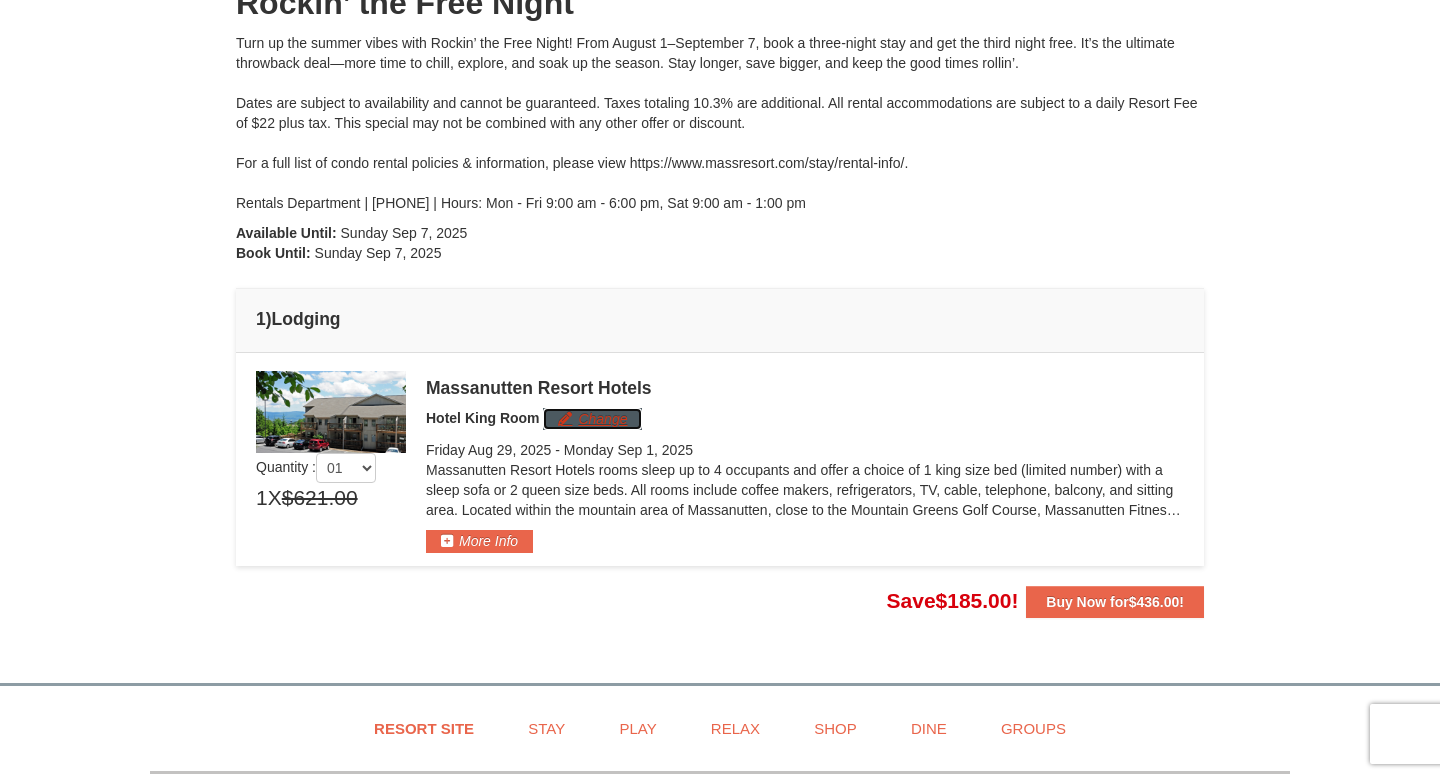 click on "Change" at bounding box center [592, 419] 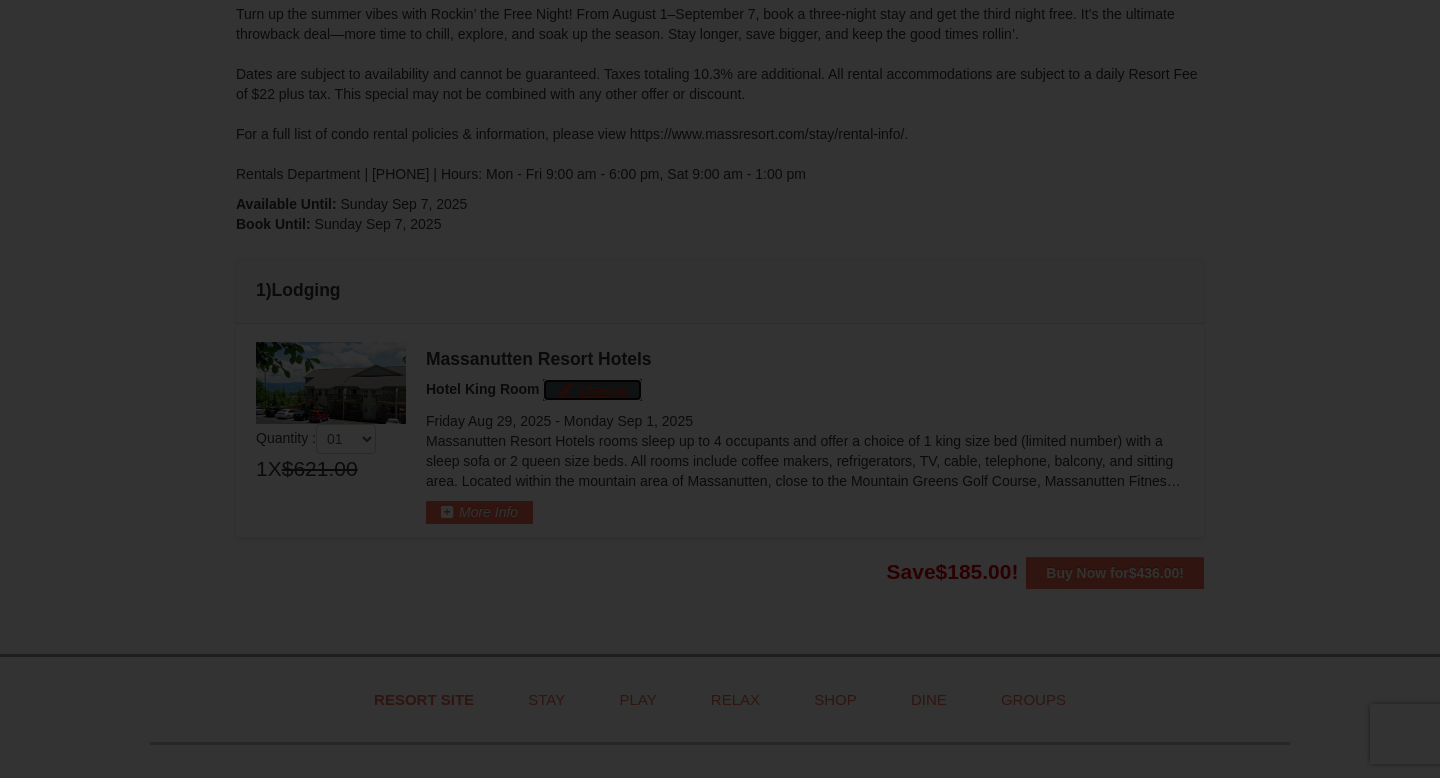 scroll, scrollTop: 335, scrollLeft: 0, axis: vertical 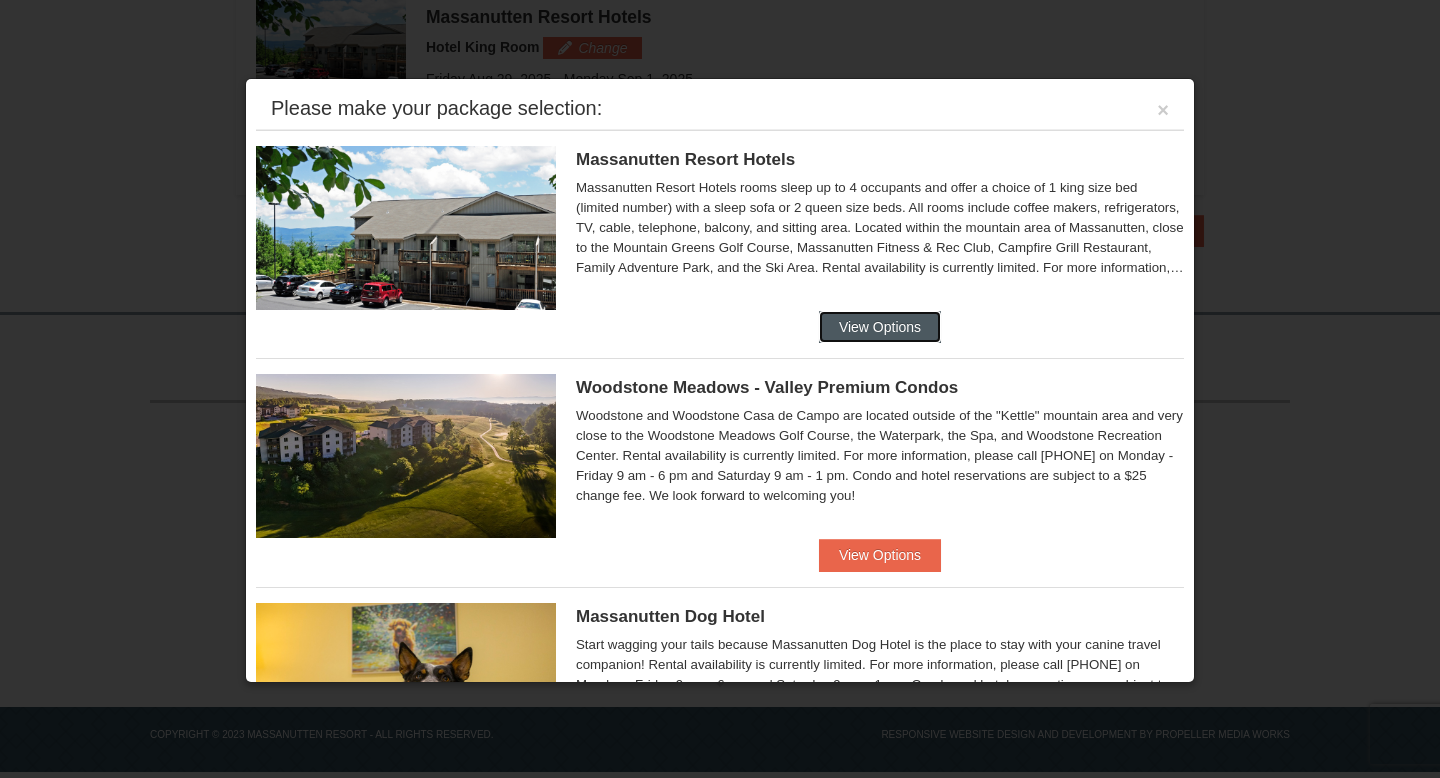 click on "View Options" at bounding box center (880, 327) 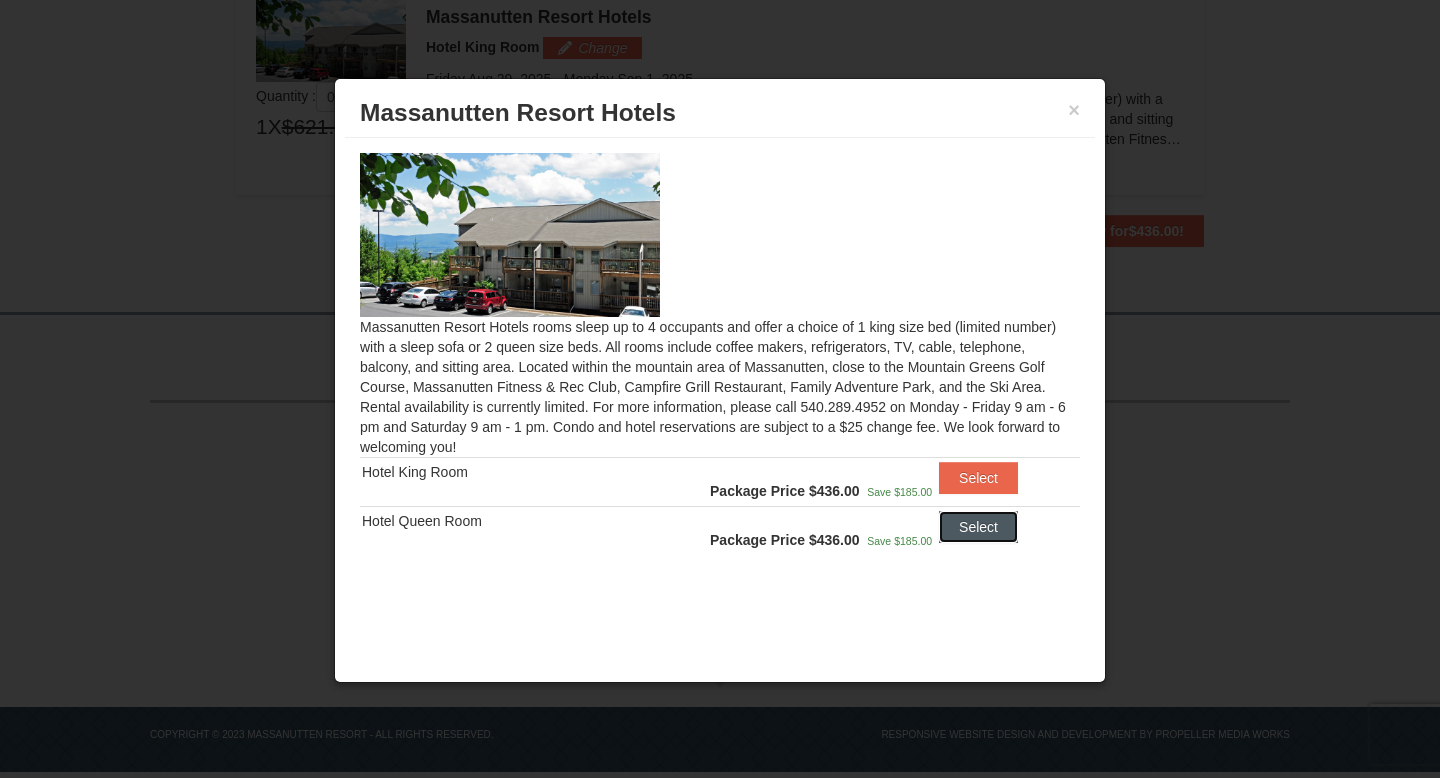 click on "Select" at bounding box center [978, 527] 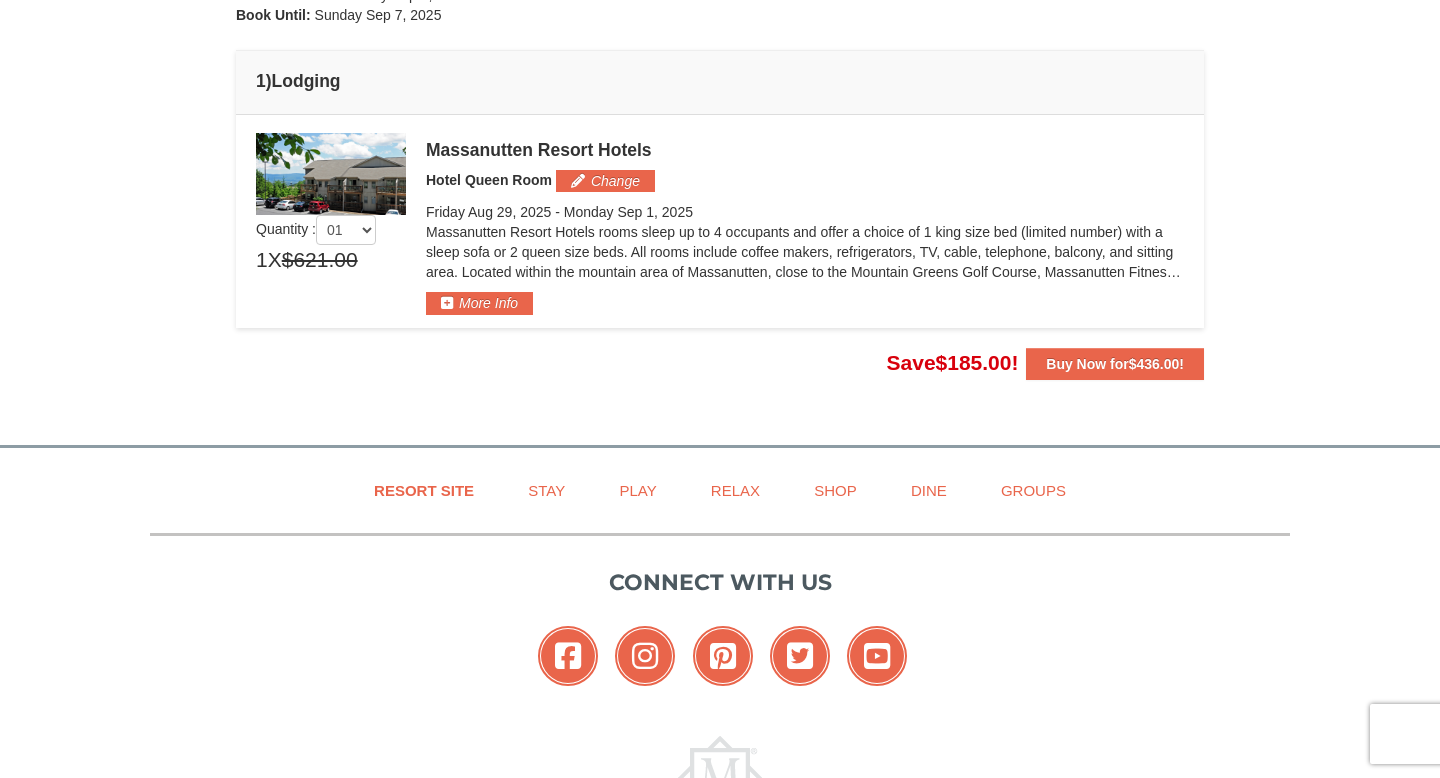 scroll, scrollTop: 475, scrollLeft: 0, axis: vertical 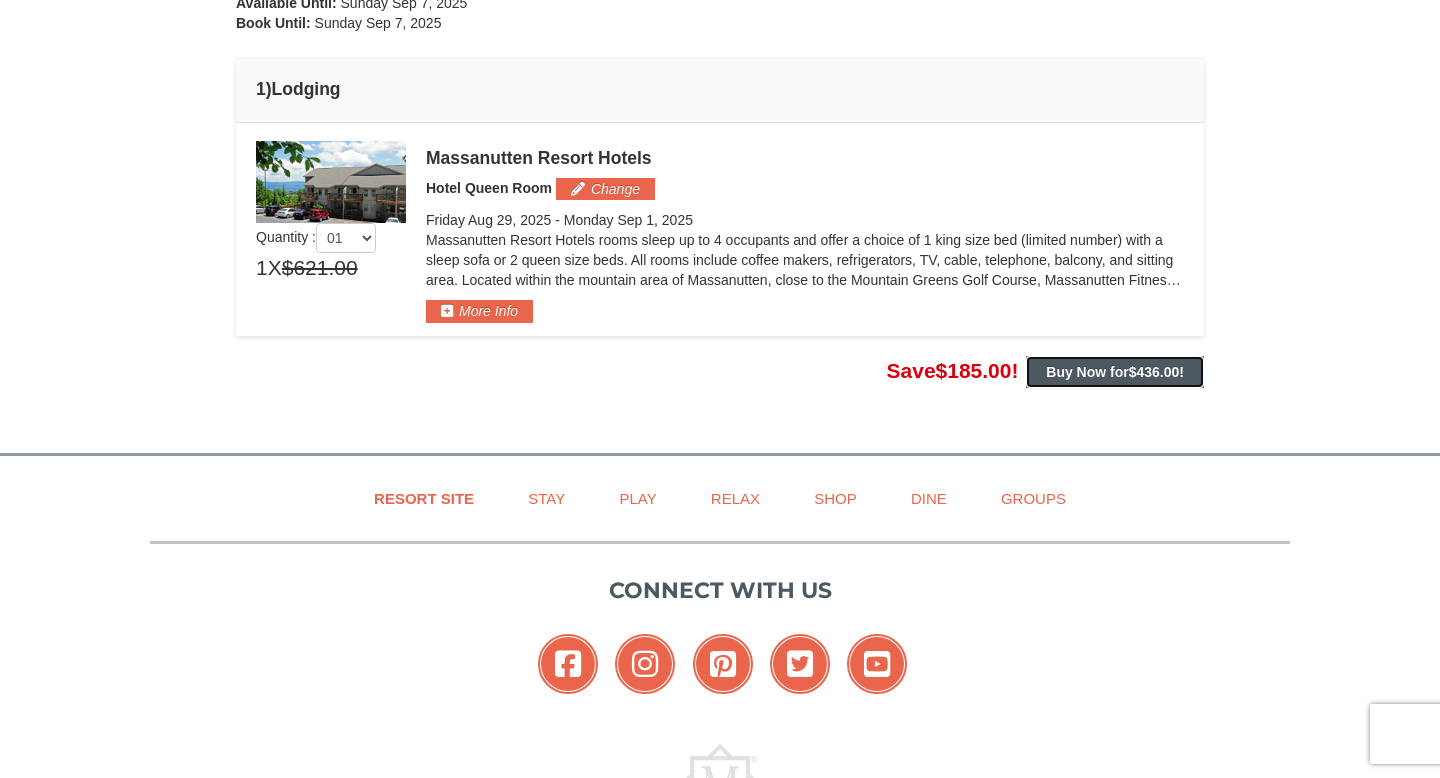 click on "Buy Now for
$436.00 !" at bounding box center [1115, 372] 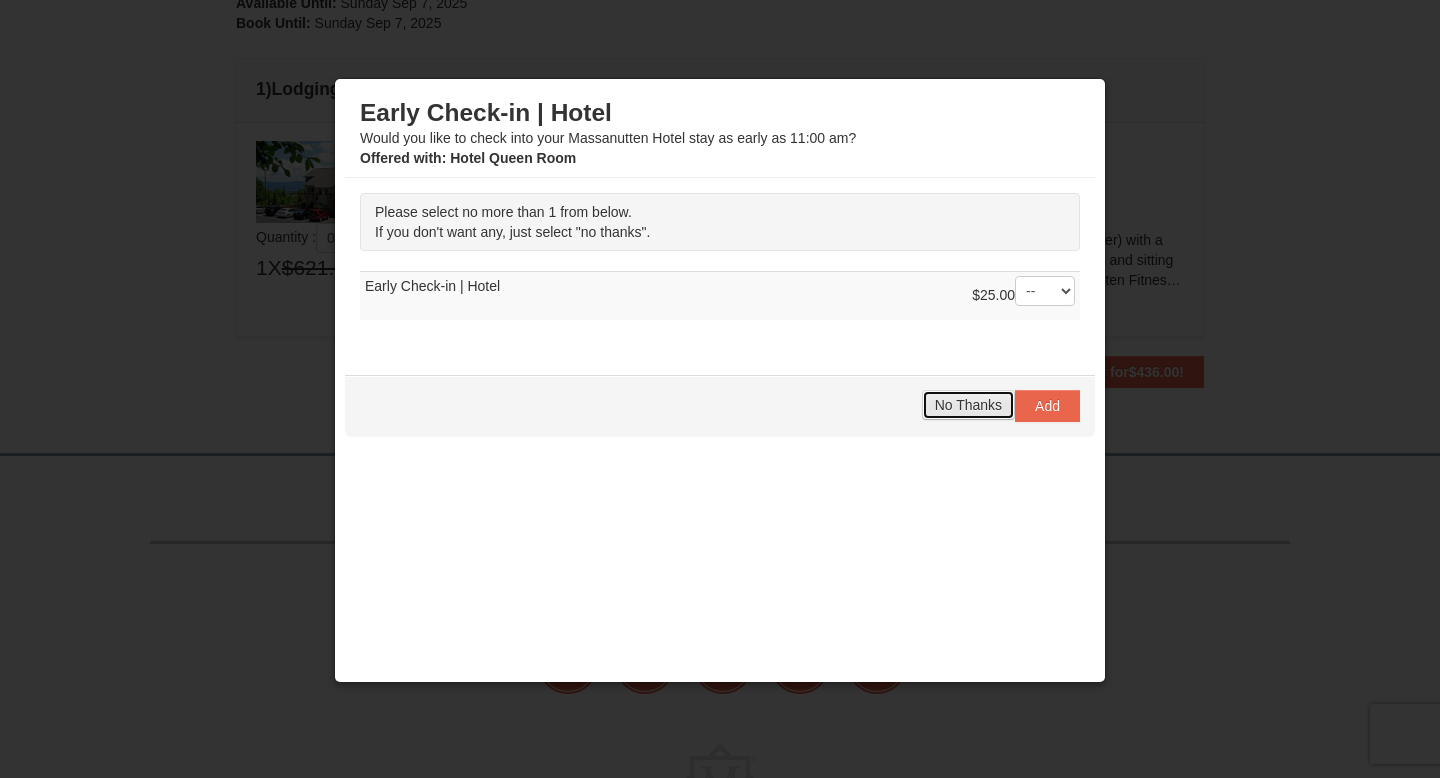 click on "No Thanks" at bounding box center [968, 405] 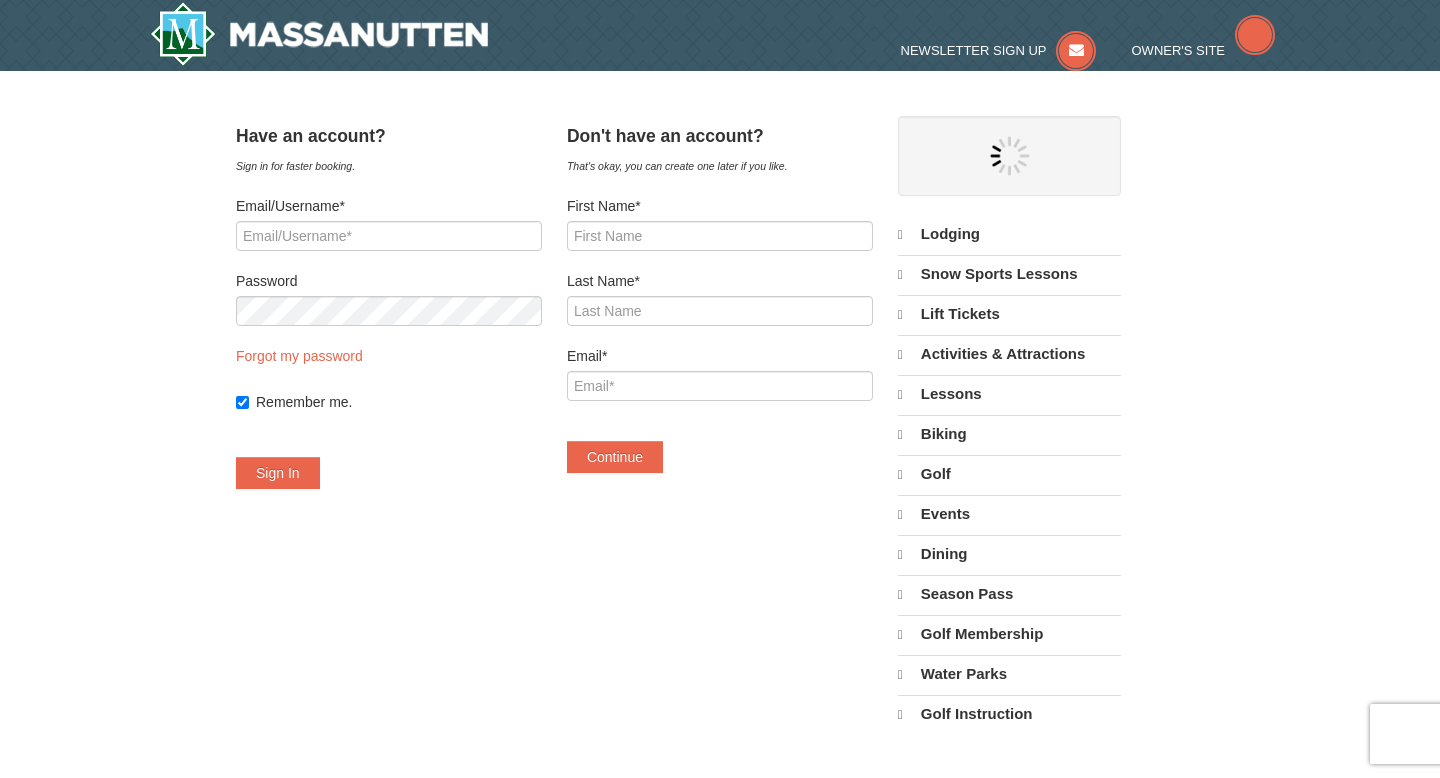 scroll, scrollTop: 0, scrollLeft: 0, axis: both 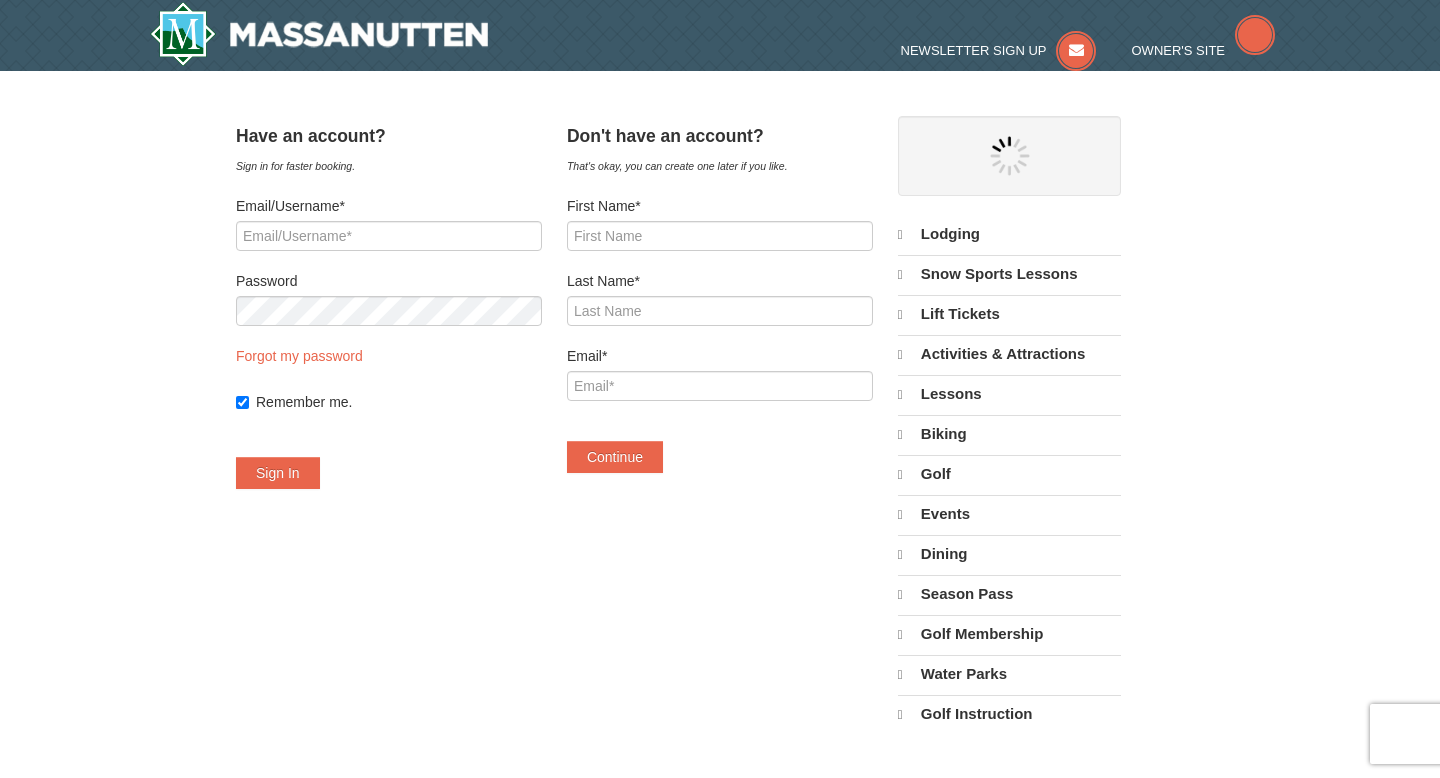 select on "8" 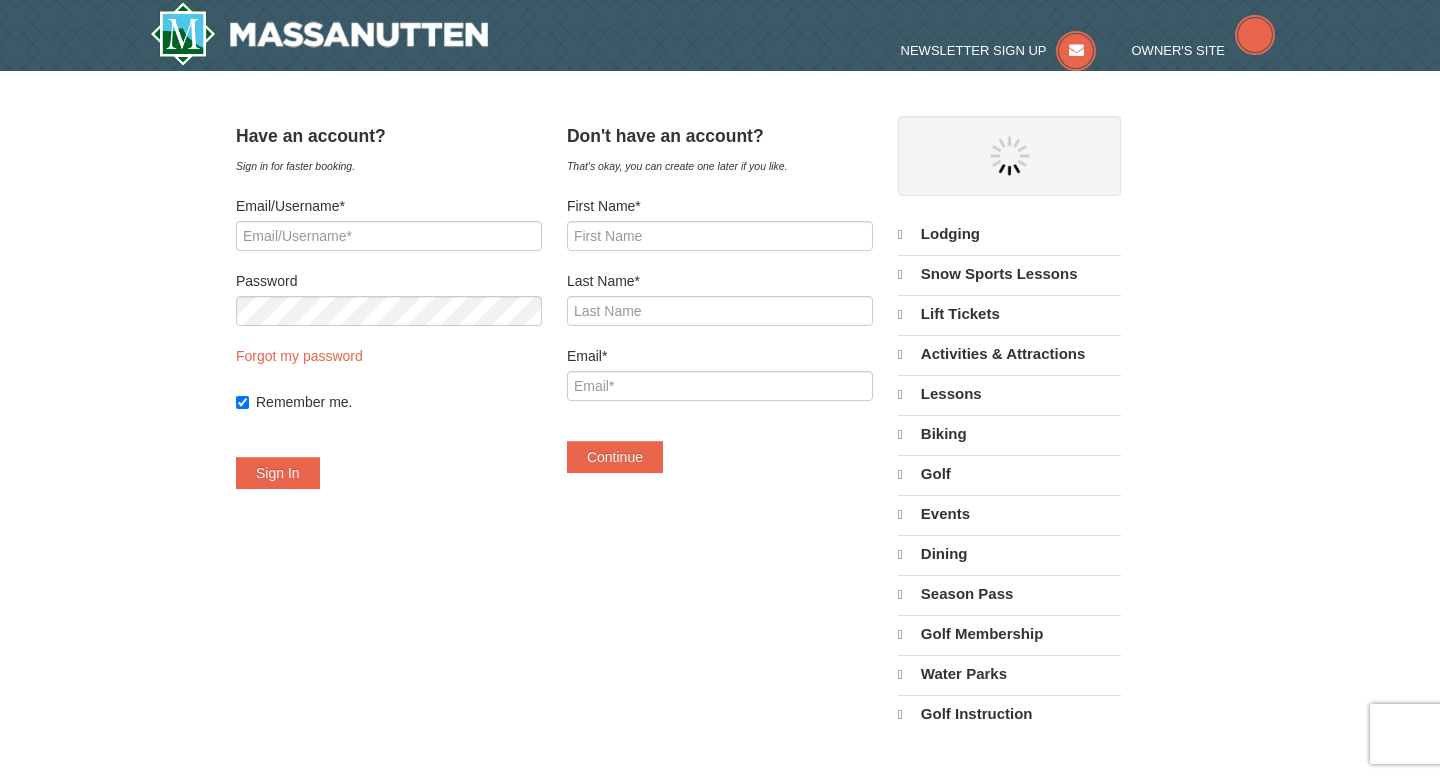 select on "8" 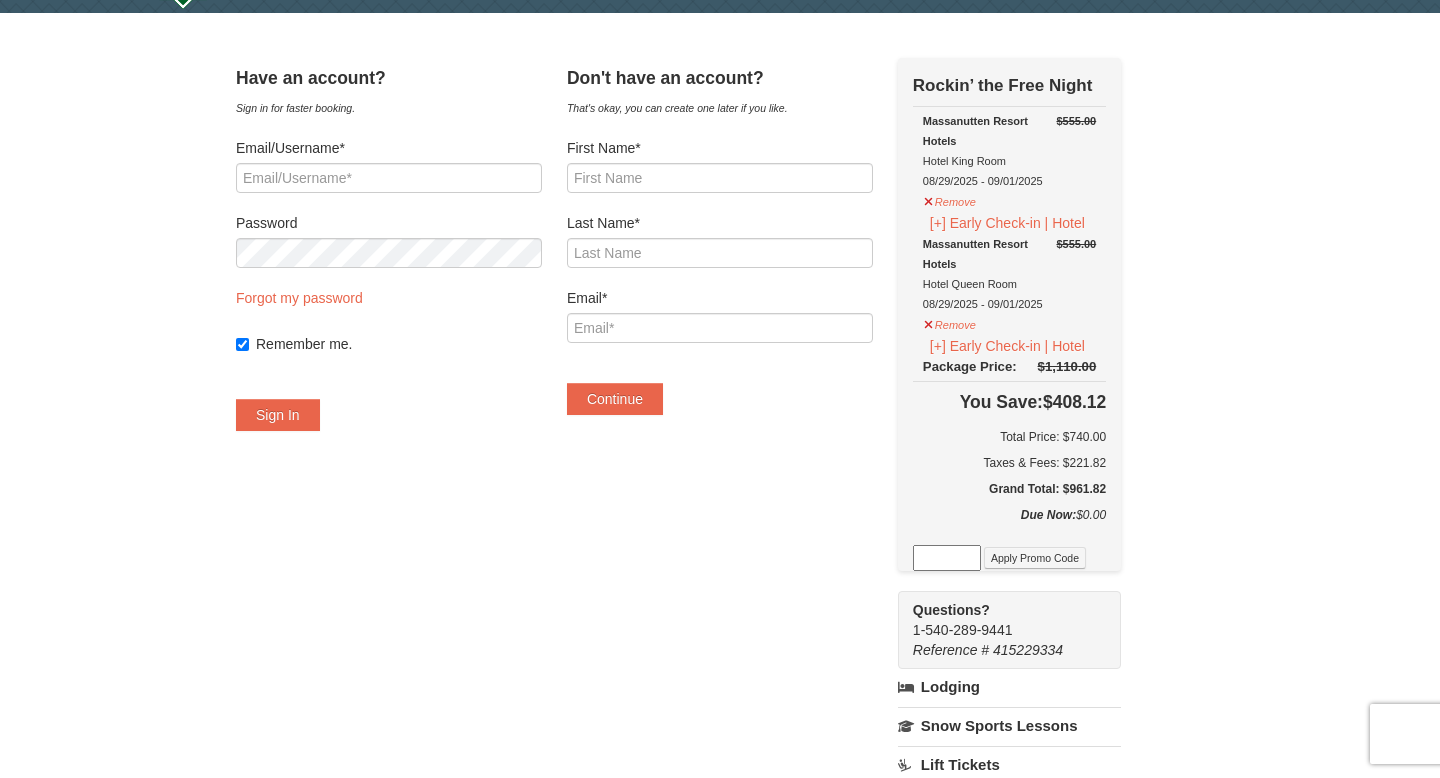 scroll, scrollTop: 60, scrollLeft: 0, axis: vertical 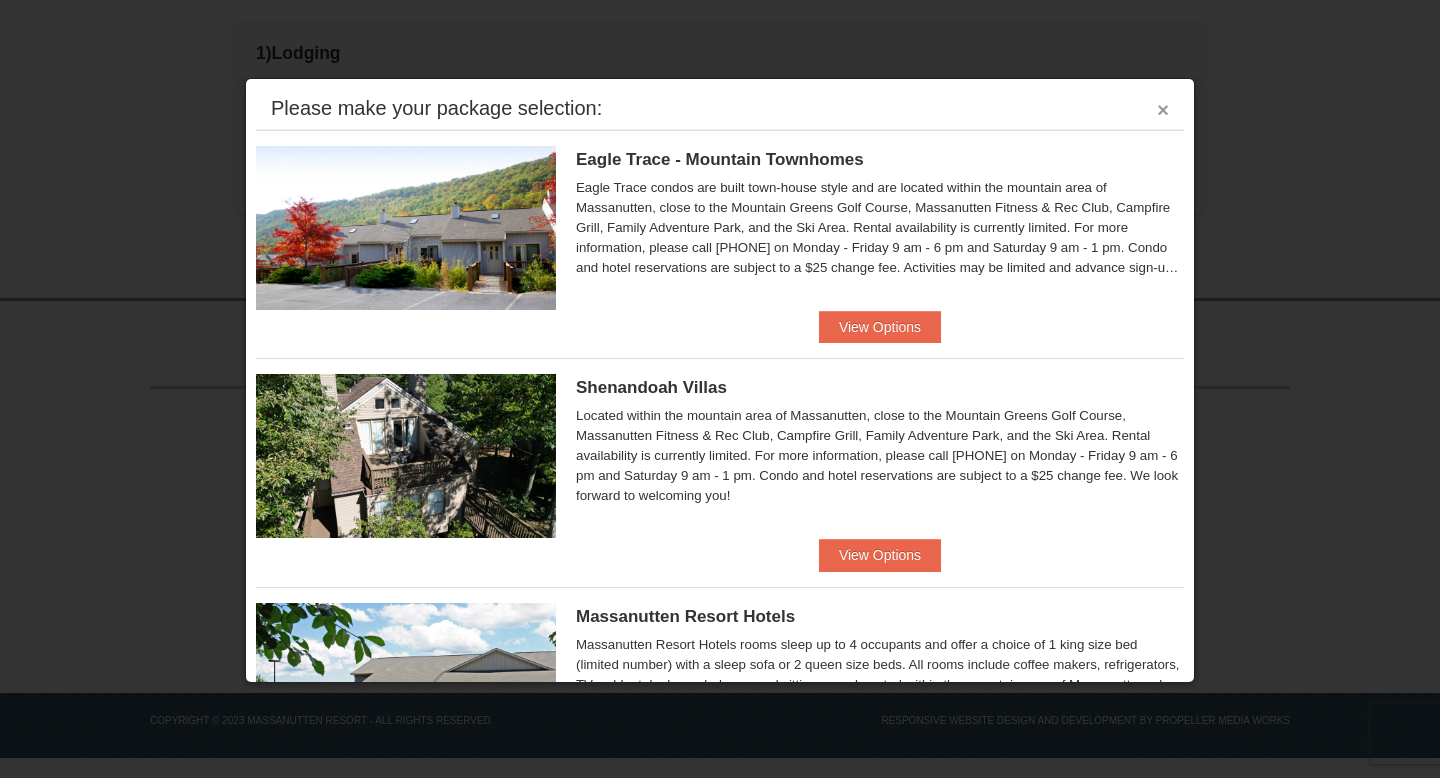 click on "×" at bounding box center (1163, 110) 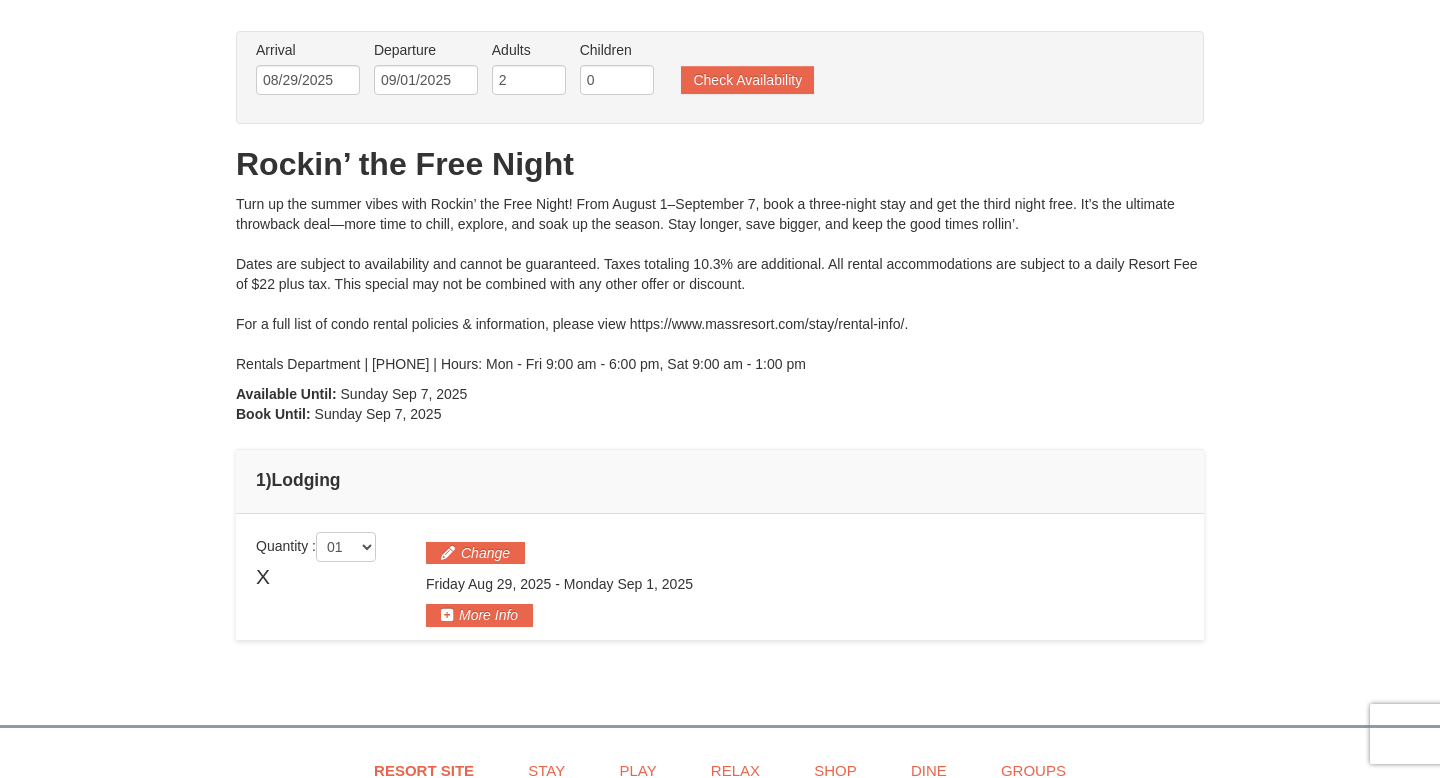 scroll, scrollTop: 45, scrollLeft: 0, axis: vertical 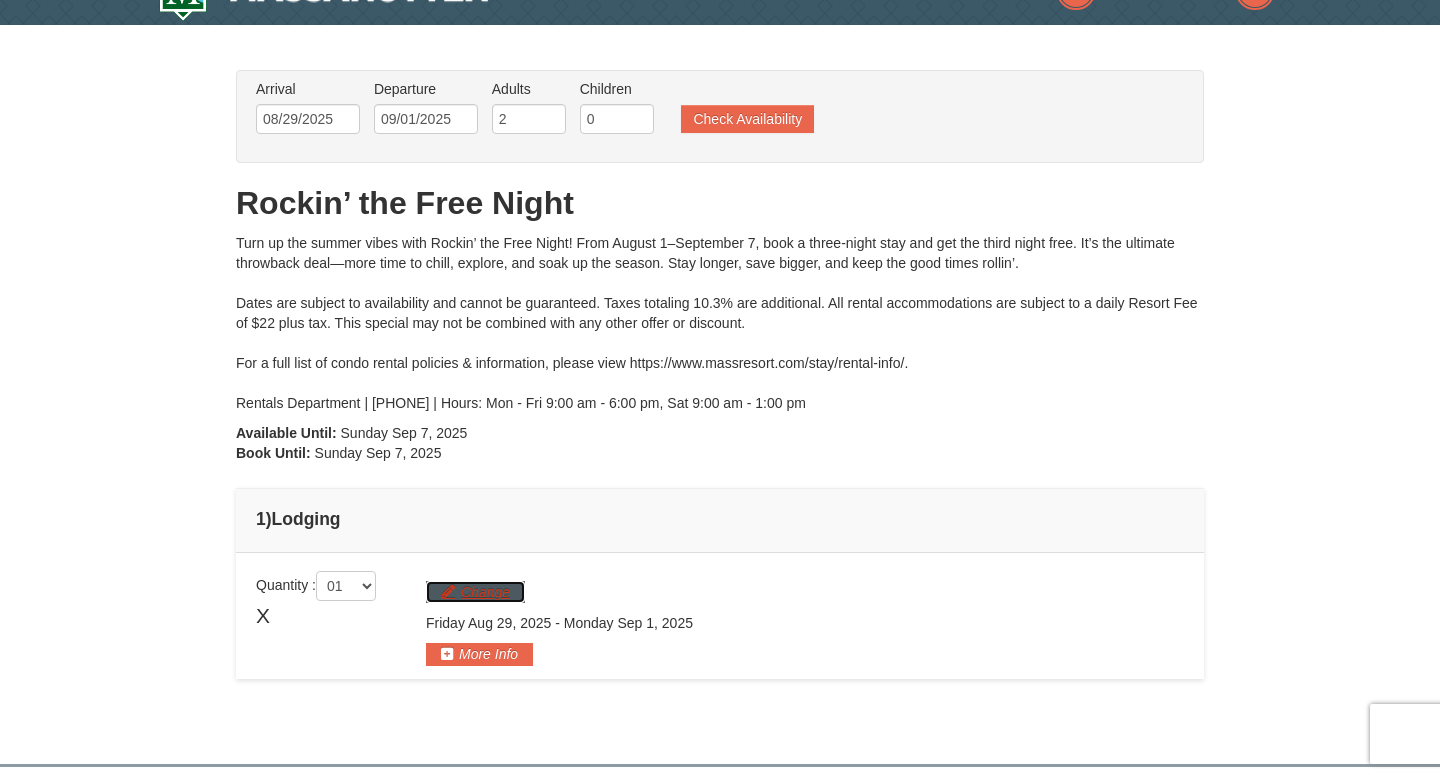 click on "Change" at bounding box center [475, 592] 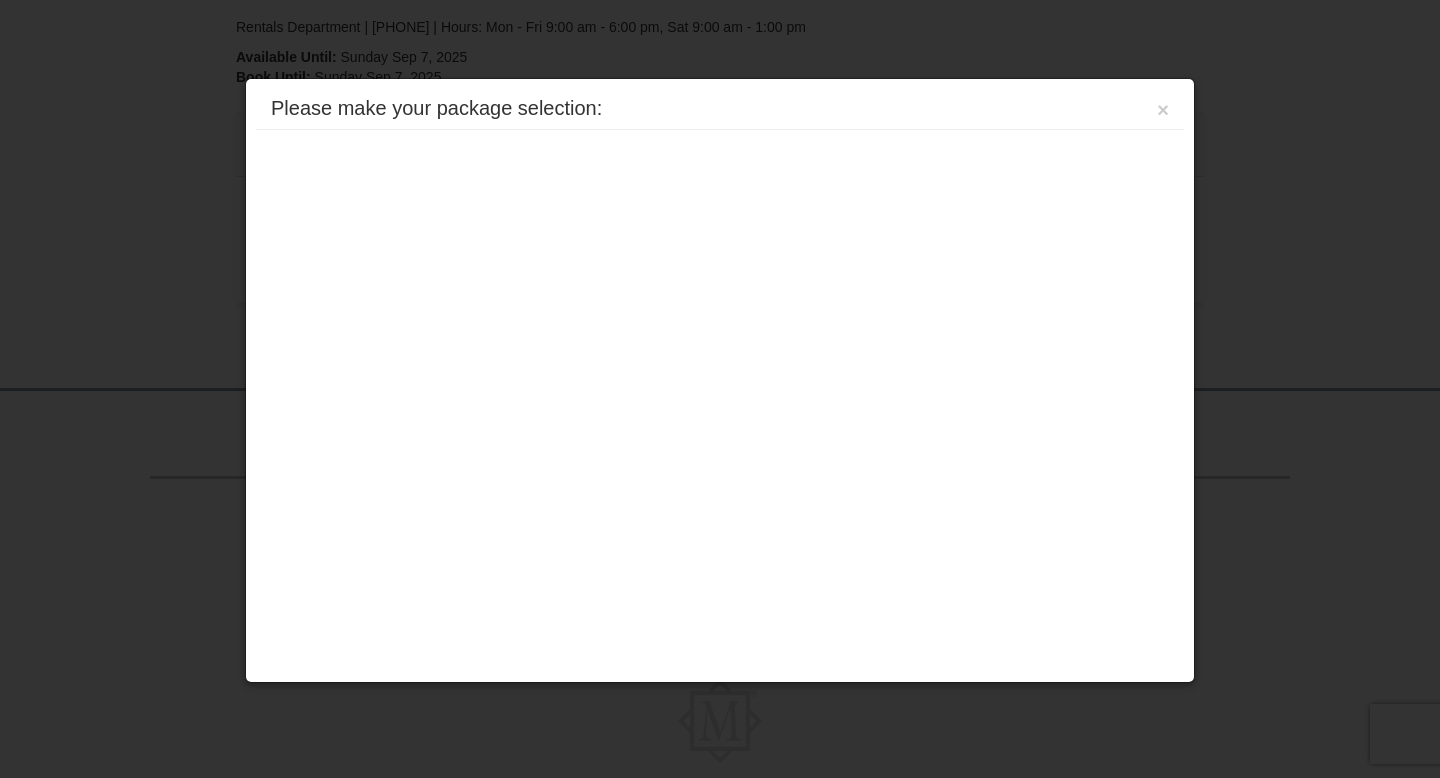 scroll, scrollTop: 511, scrollLeft: 0, axis: vertical 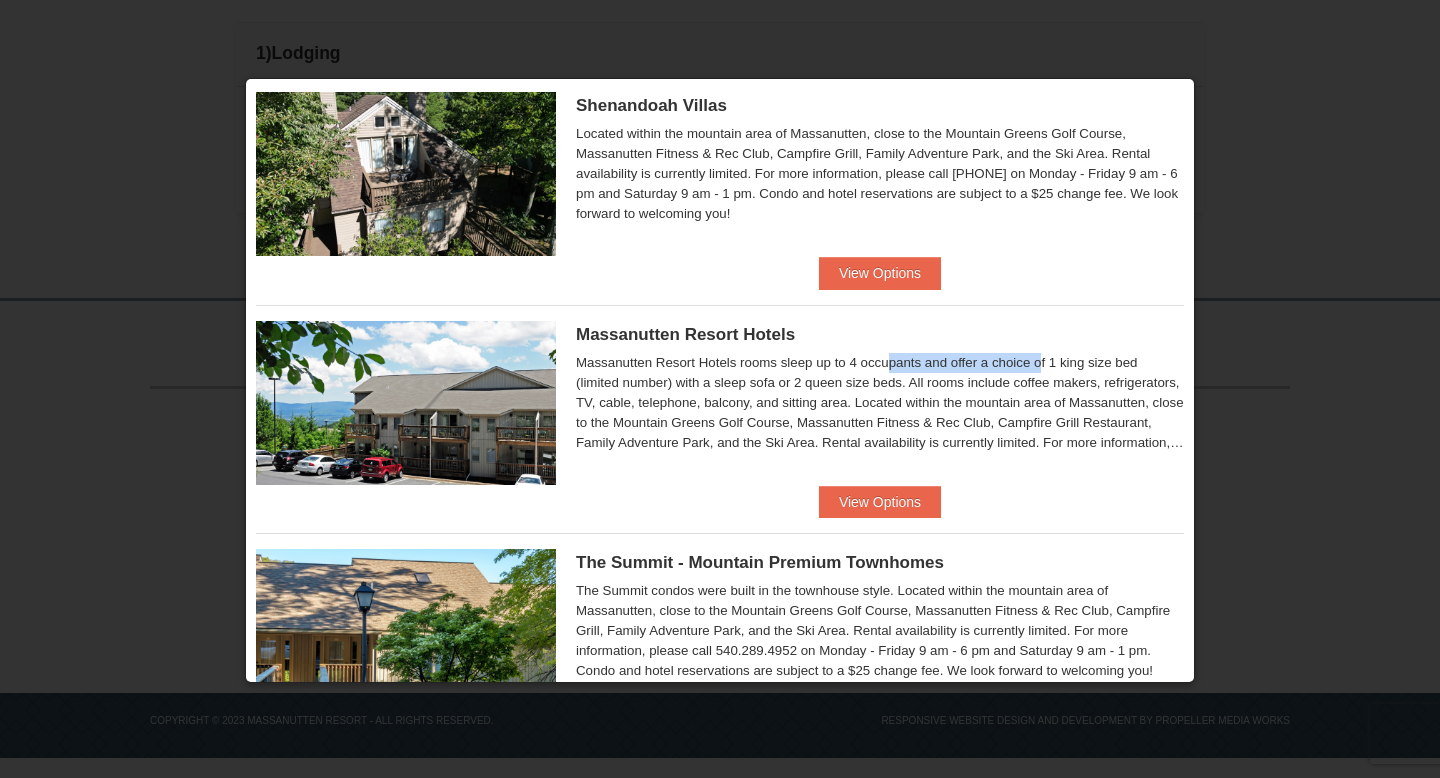 drag, startPoint x: 734, startPoint y: 361, endPoint x: 894, endPoint y: 364, distance: 160.02812 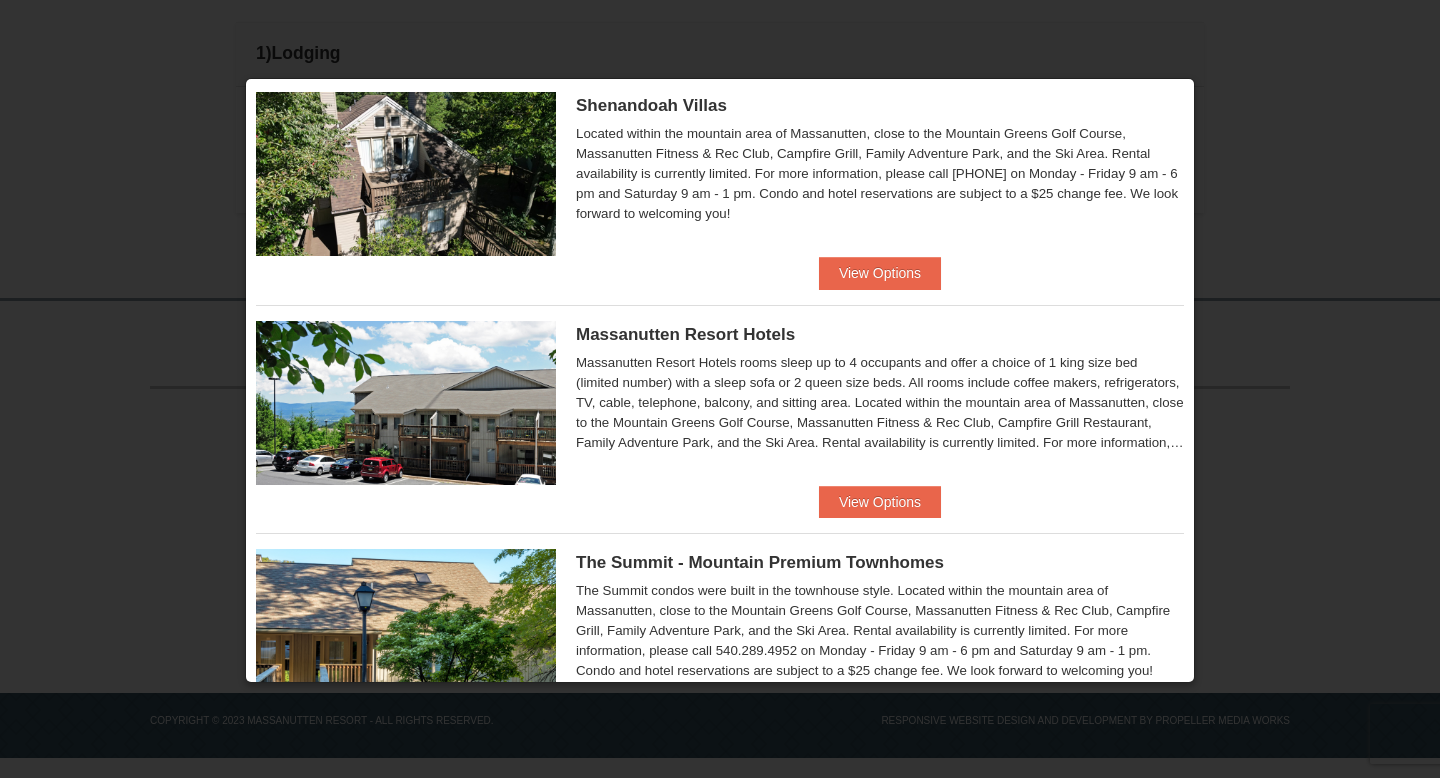 click on "Massanutten Resort Hotels rooms sleep up to 4 occupants and offer a choice of 1 king size bed (limited number) with a sleep sofa or 2 queen size beds. All rooms include coffee makers, refrigerators, TV, cable, telephone, balcony, and sitting area. Located within the mountain area of Massanutten, close to the Mountain Greens Golf Course, Massanutten Fitness & Rec Club, Campfire Grill Restaurant, Family Adventure Park, and the Ski Area.
Rental availability is currently limited. For more information, please call 540.289.4952 on Monday - Friday 9 am - 6 pm and Saturday 9 am - 1 pm. Condo and hotel reservations are subject to a $25 change fee.
We look forward to welcoming you!" at bounding box center [880, 403] 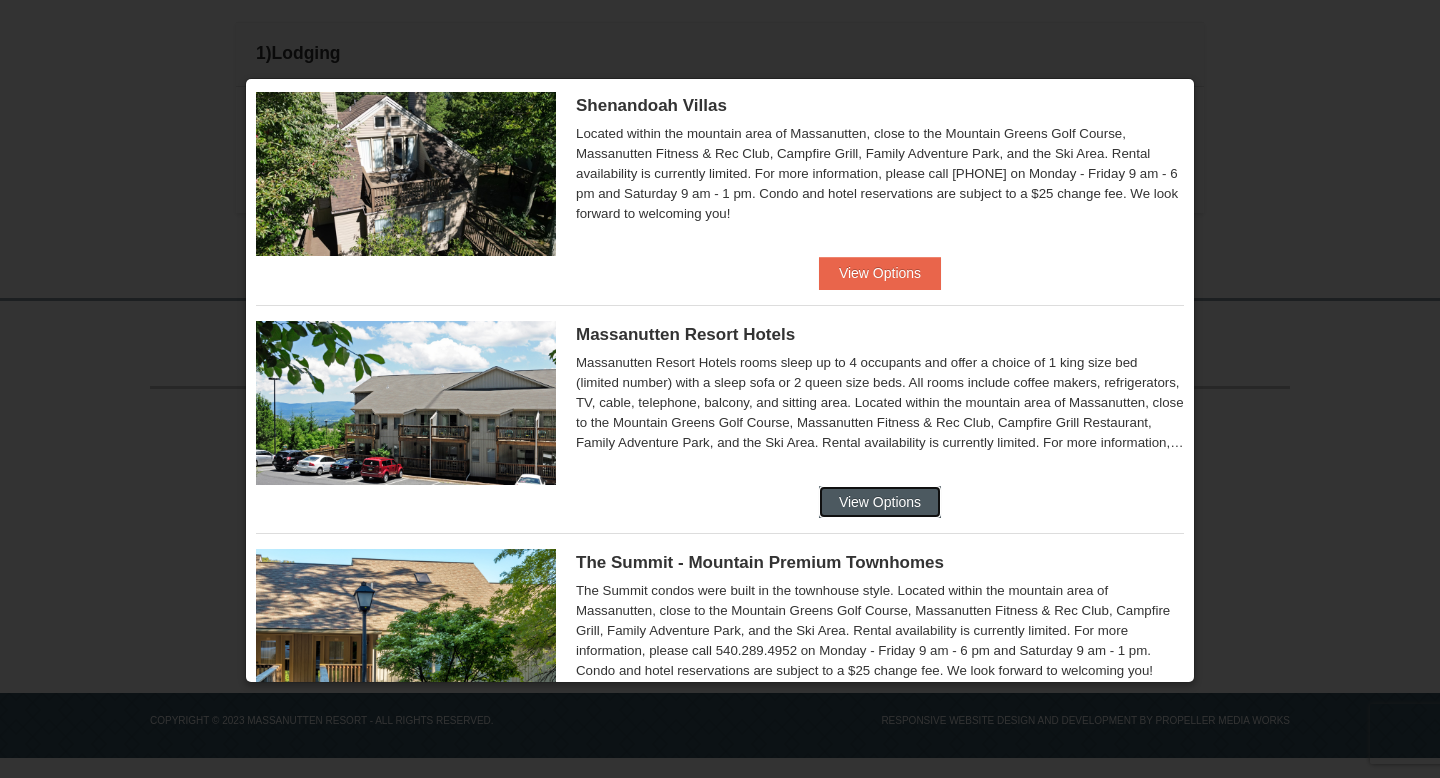click on "View Options" at bounding box center [880, 502] 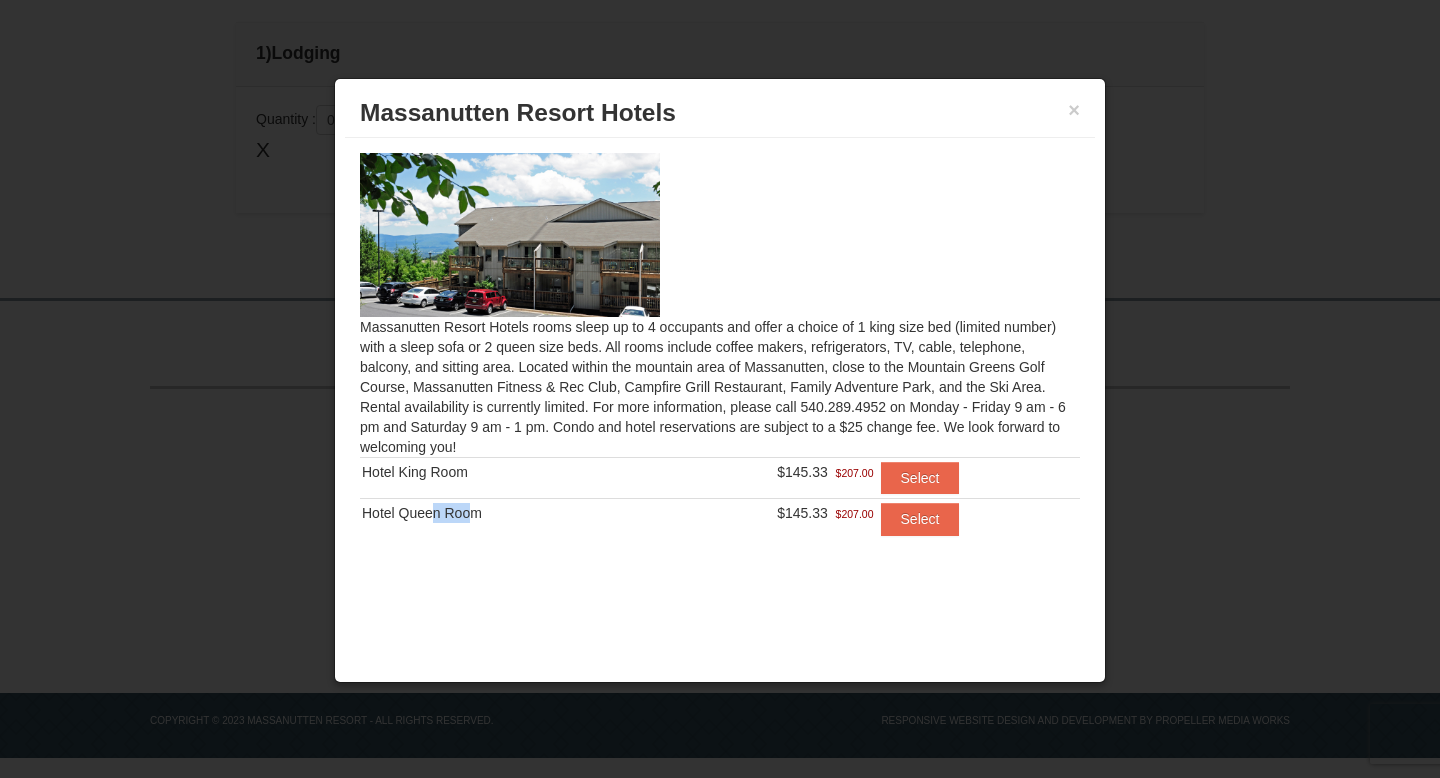 drag, startPoint x: 456, startPoint y: 512, endPoint x: 424, endPoint y: 509, distance: 32.140316 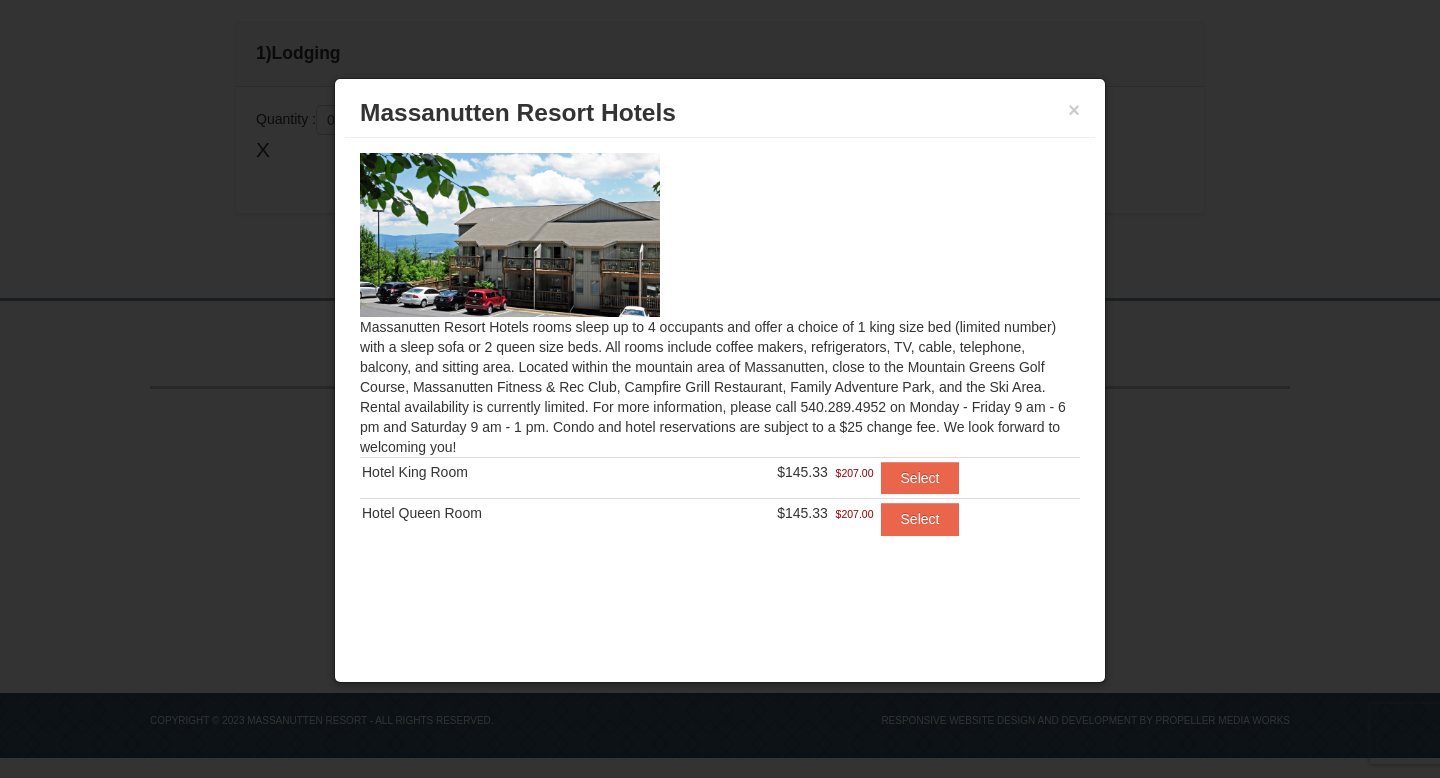 click on "Hotel Queen Room" at bounding box center (502, 513) 